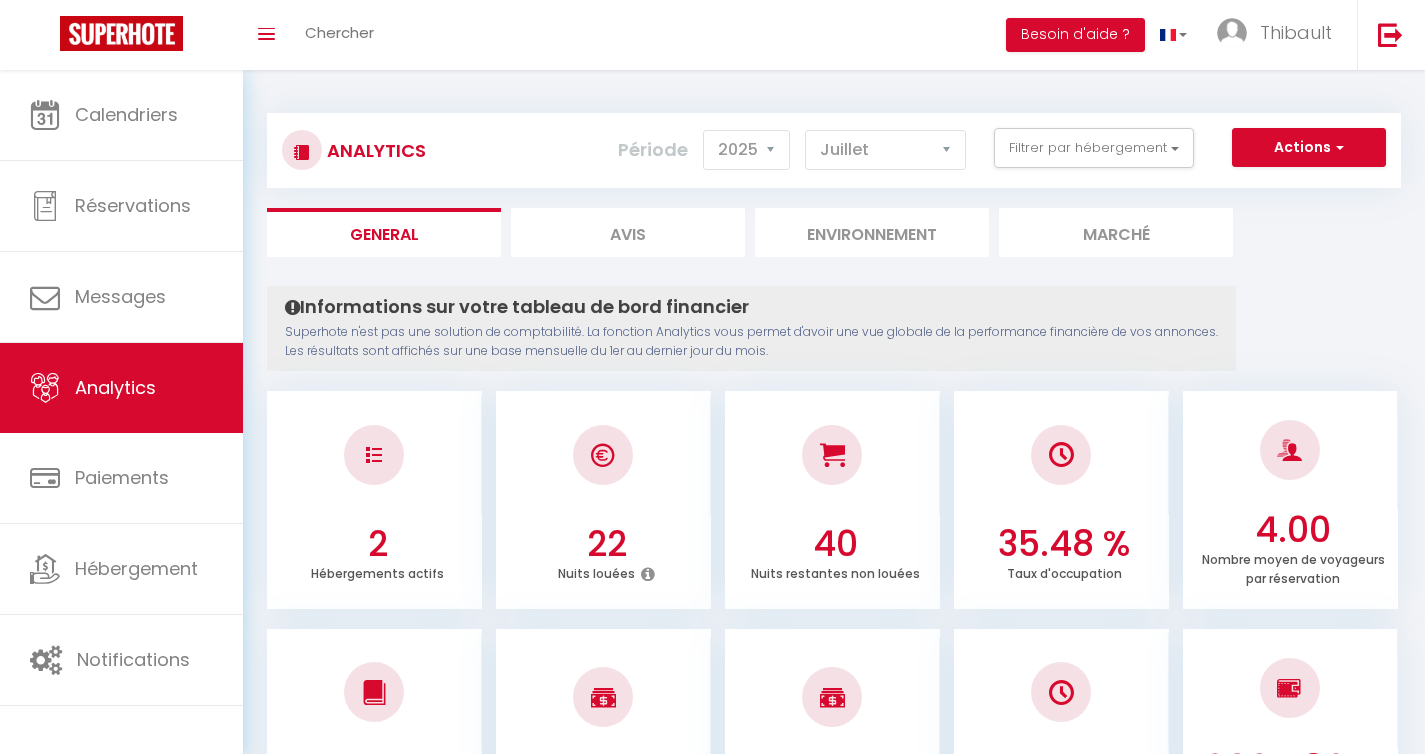 select on "2025" 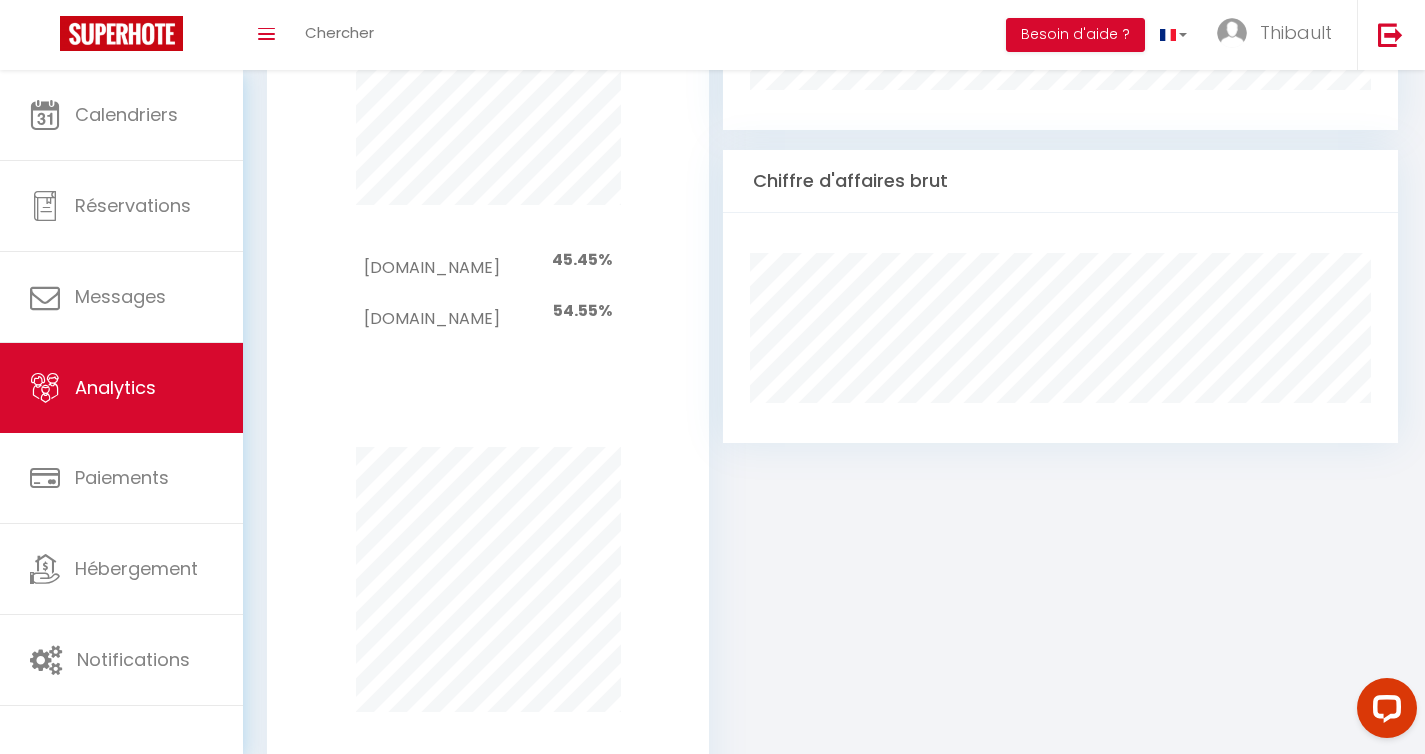scroll, scrollTop: 0, scrollLeft: 0, axis: both 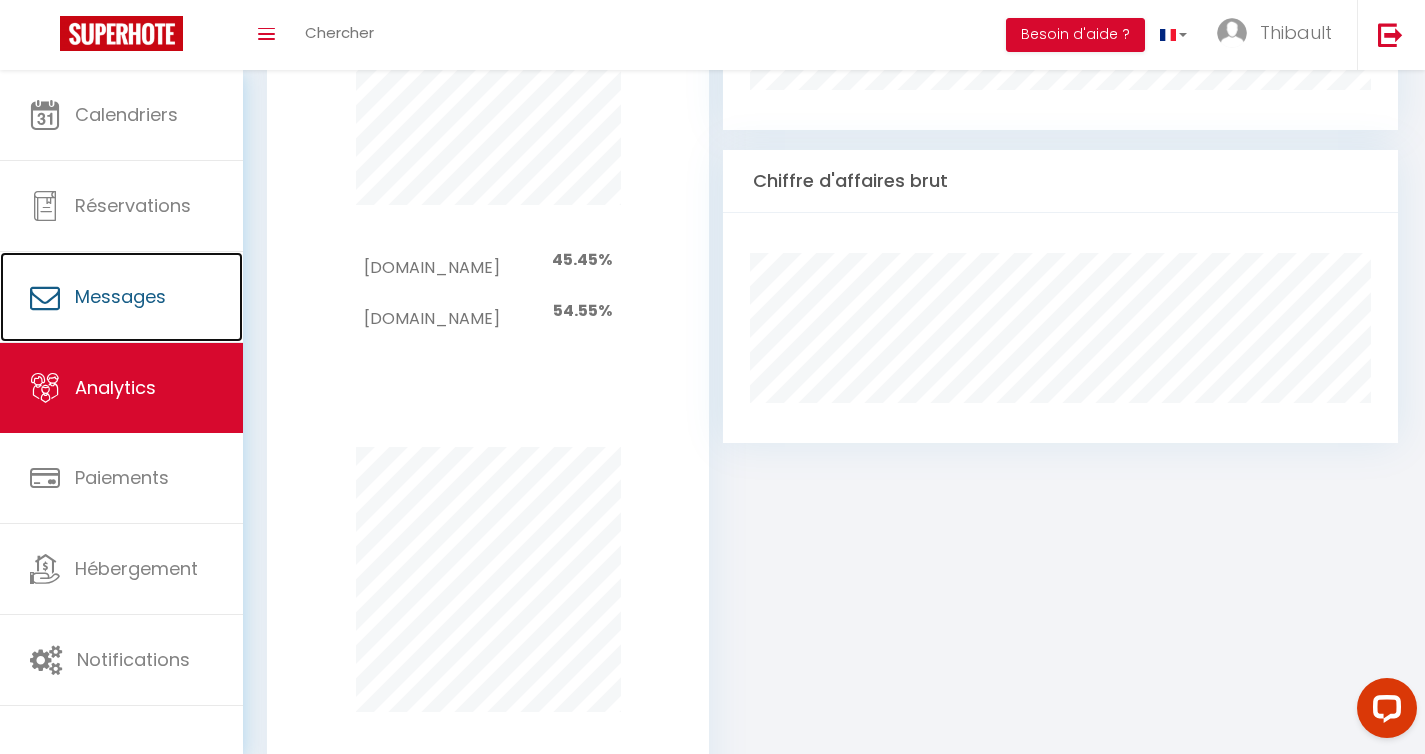 click on "Messages" at bounding box center [121, 297] 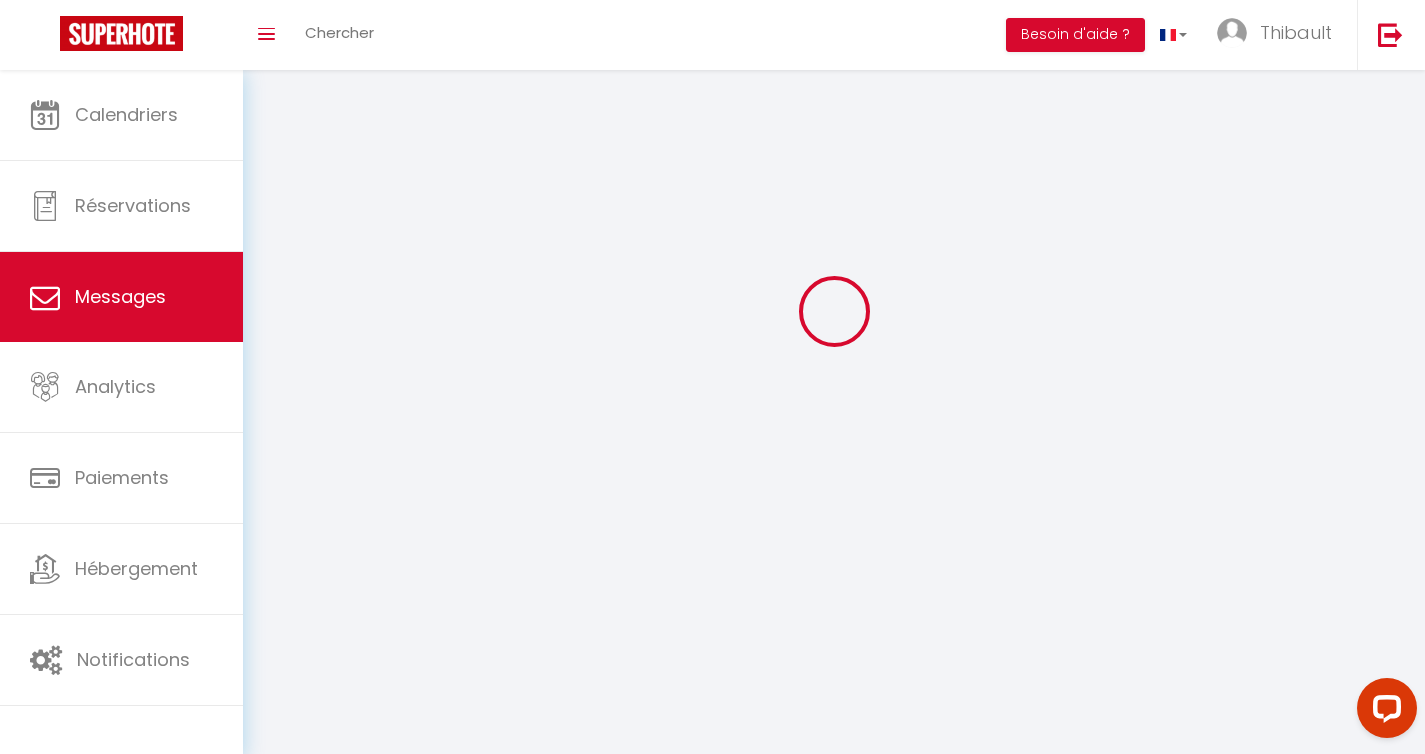 scroll, scrollTop: 0, scrollLeft: 0, axis: both 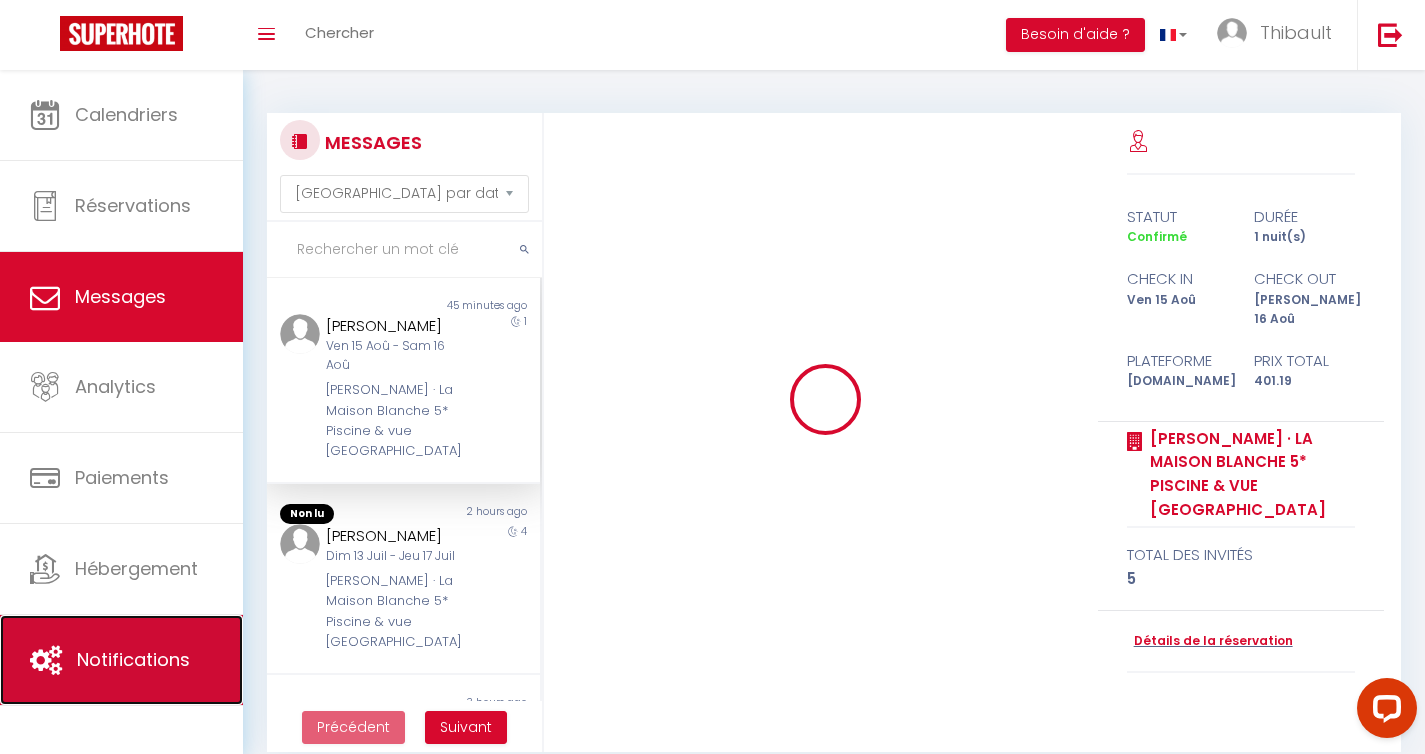 click on "Notifications" at bounding box center [121, 660] 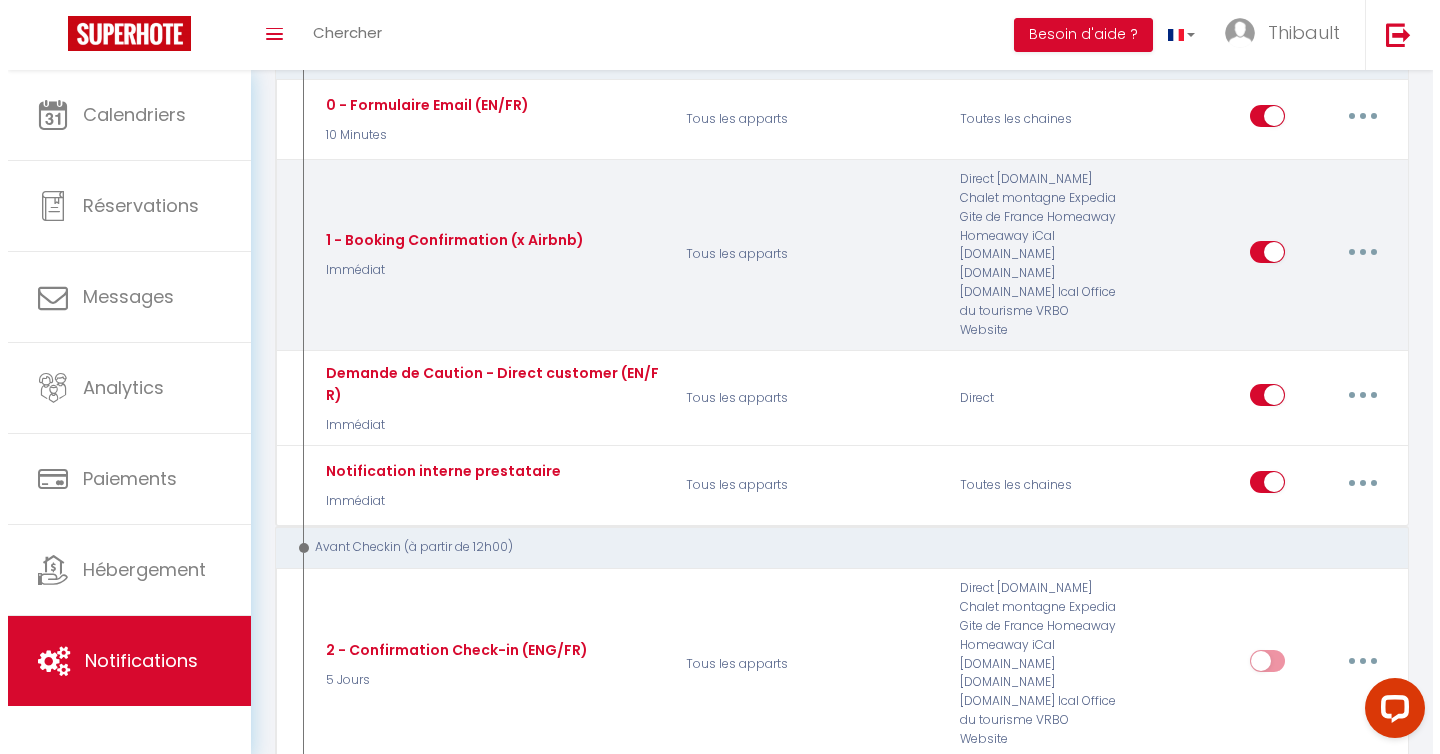 scroll, scrollTop: 262, scrollLeft: 0, axis: vertical 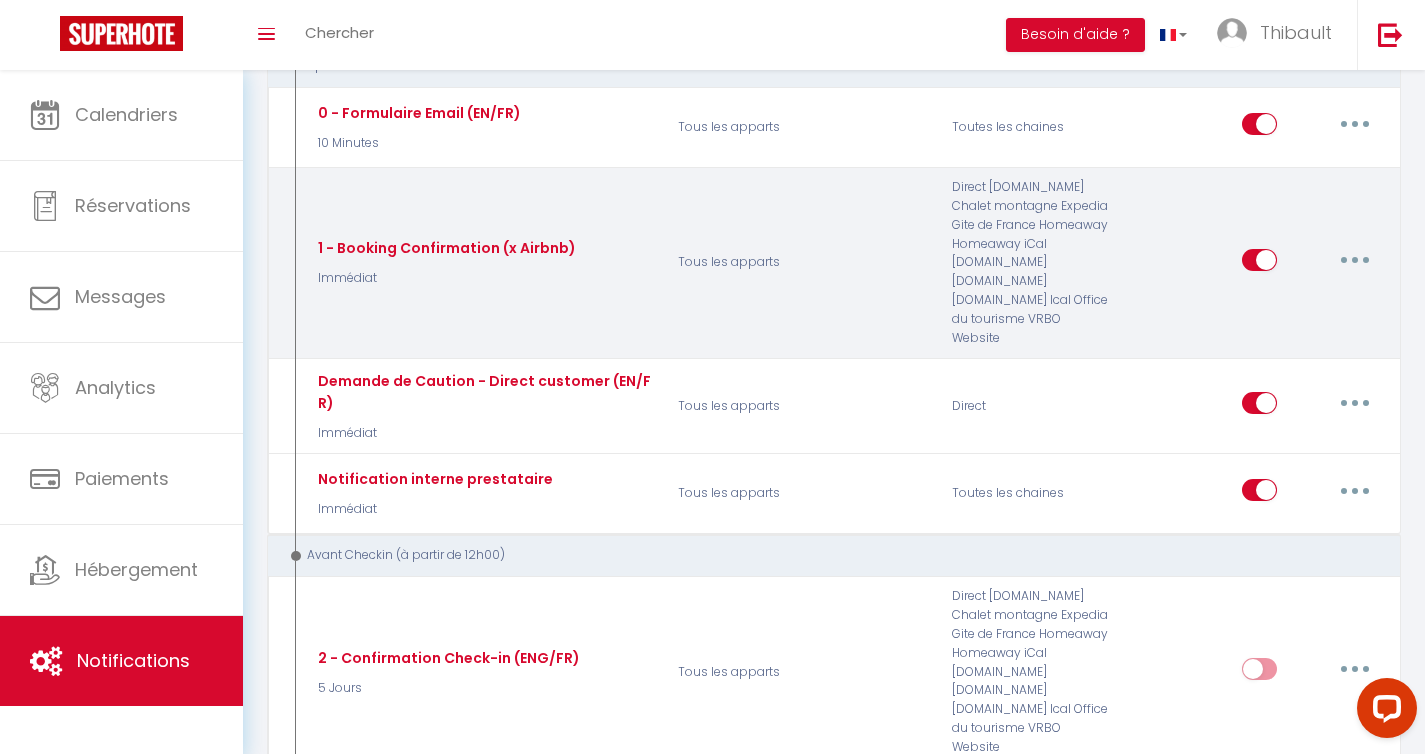 click at bounding box center (1355, 260) 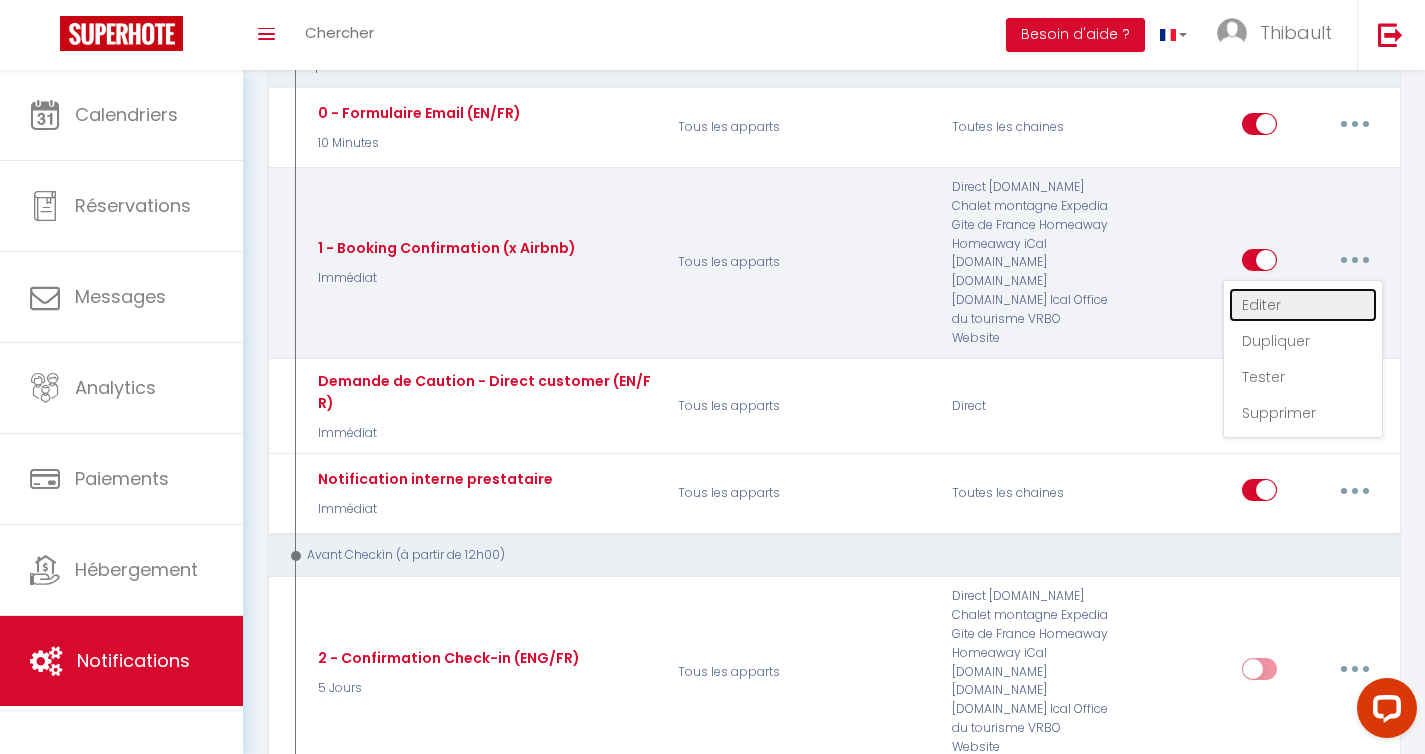 click on "Editer" at bounding box center [1303, 305] 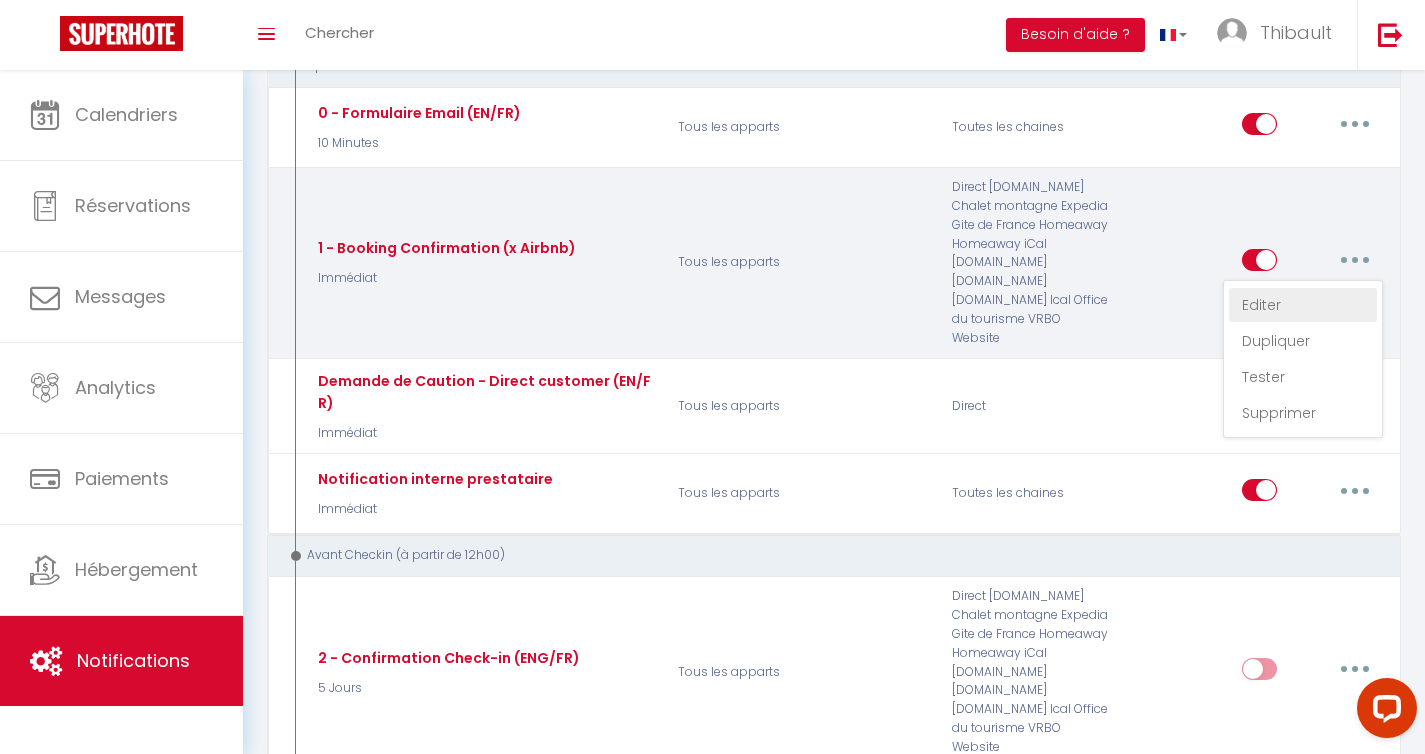 type on "1 - Booking Confirmation (x Airbnb)" 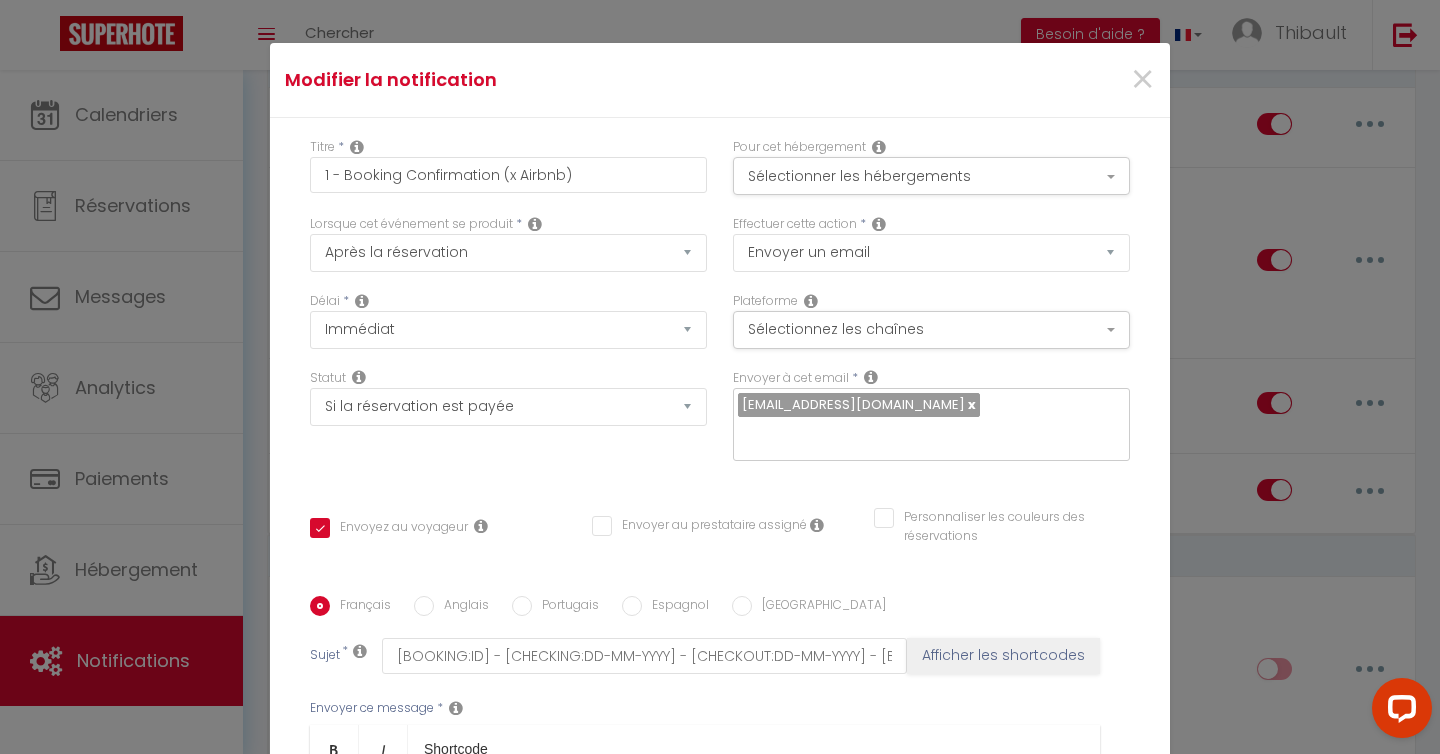 scroll, scrollTop: 310, scrollLeft: 0, axis: vertical 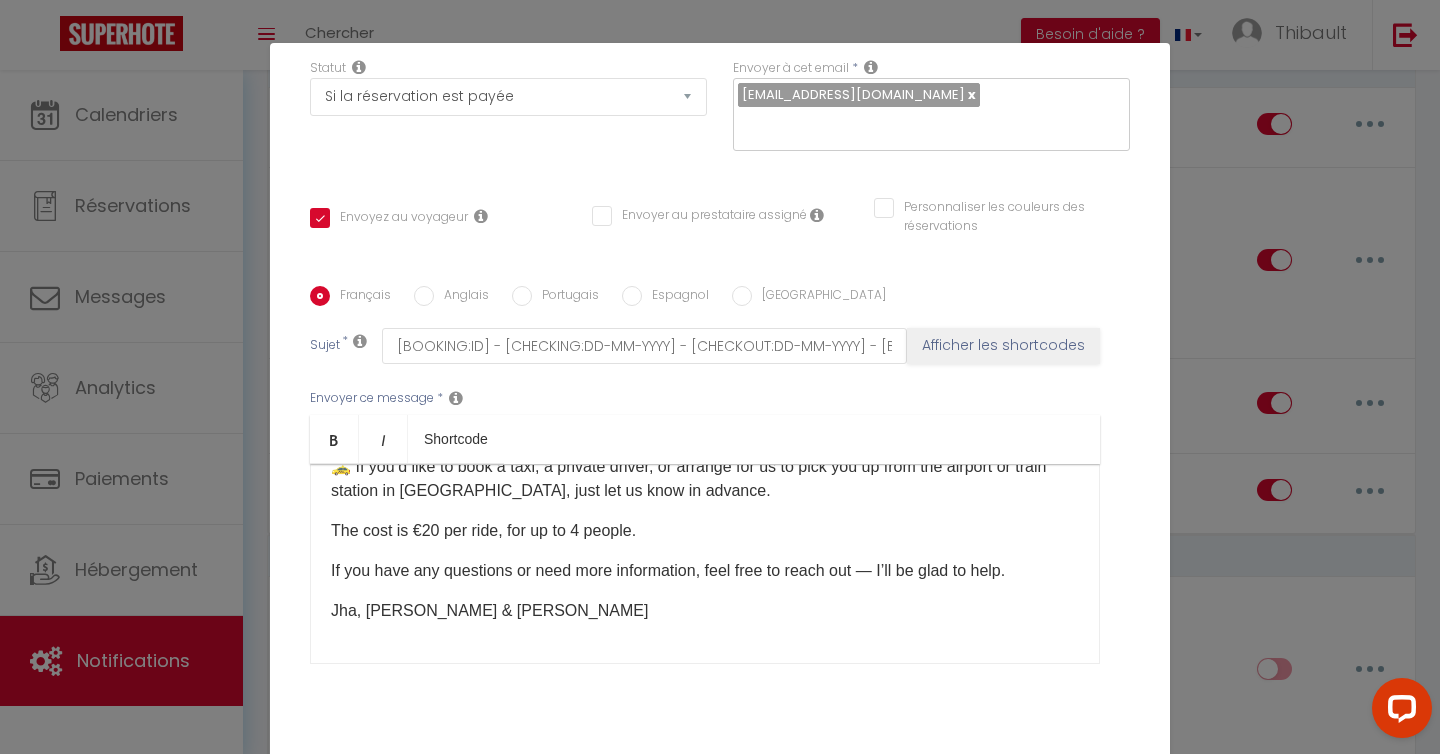 click on "The cost is €20 per ride, for up to 4 people." at bounding box center [705, 531] 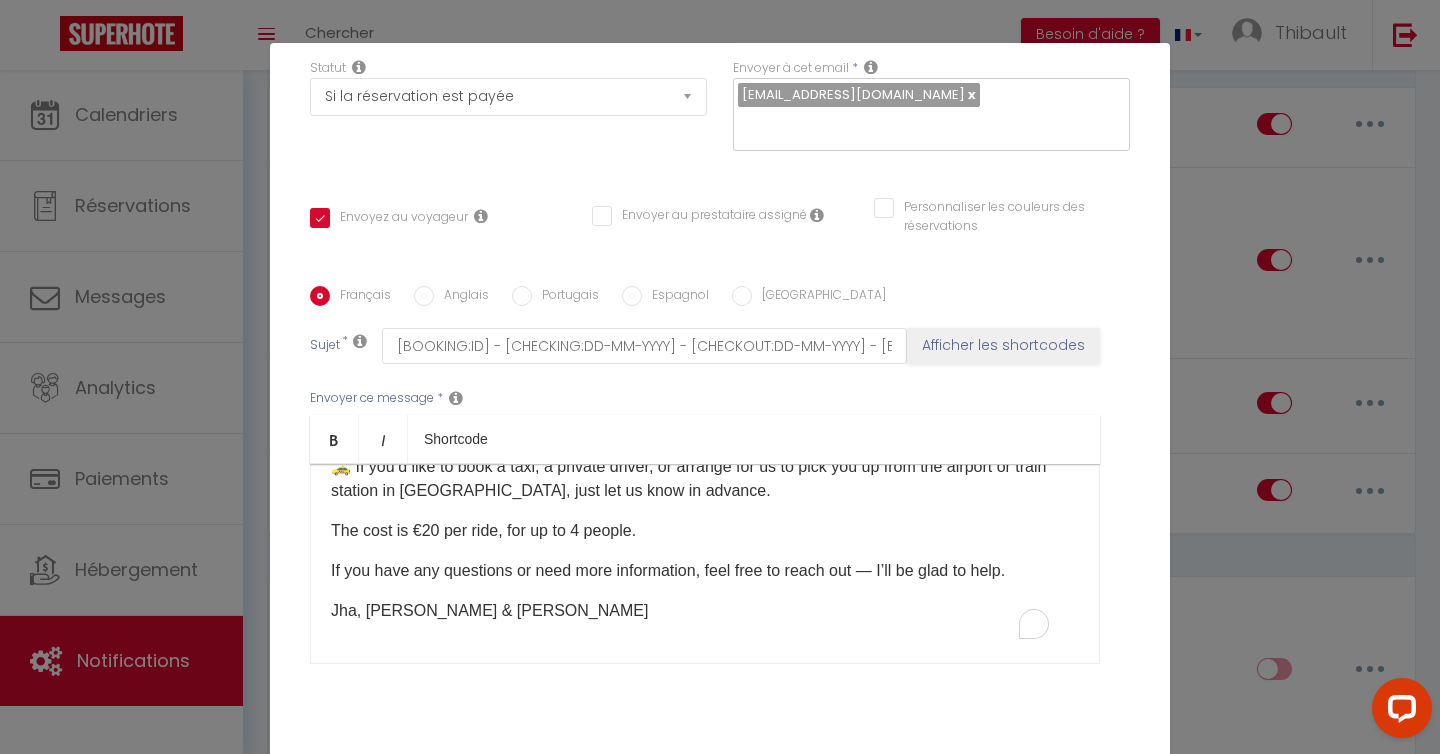 scroll, scrollTop: 1086, scrollLeft: 0, axis: vertical 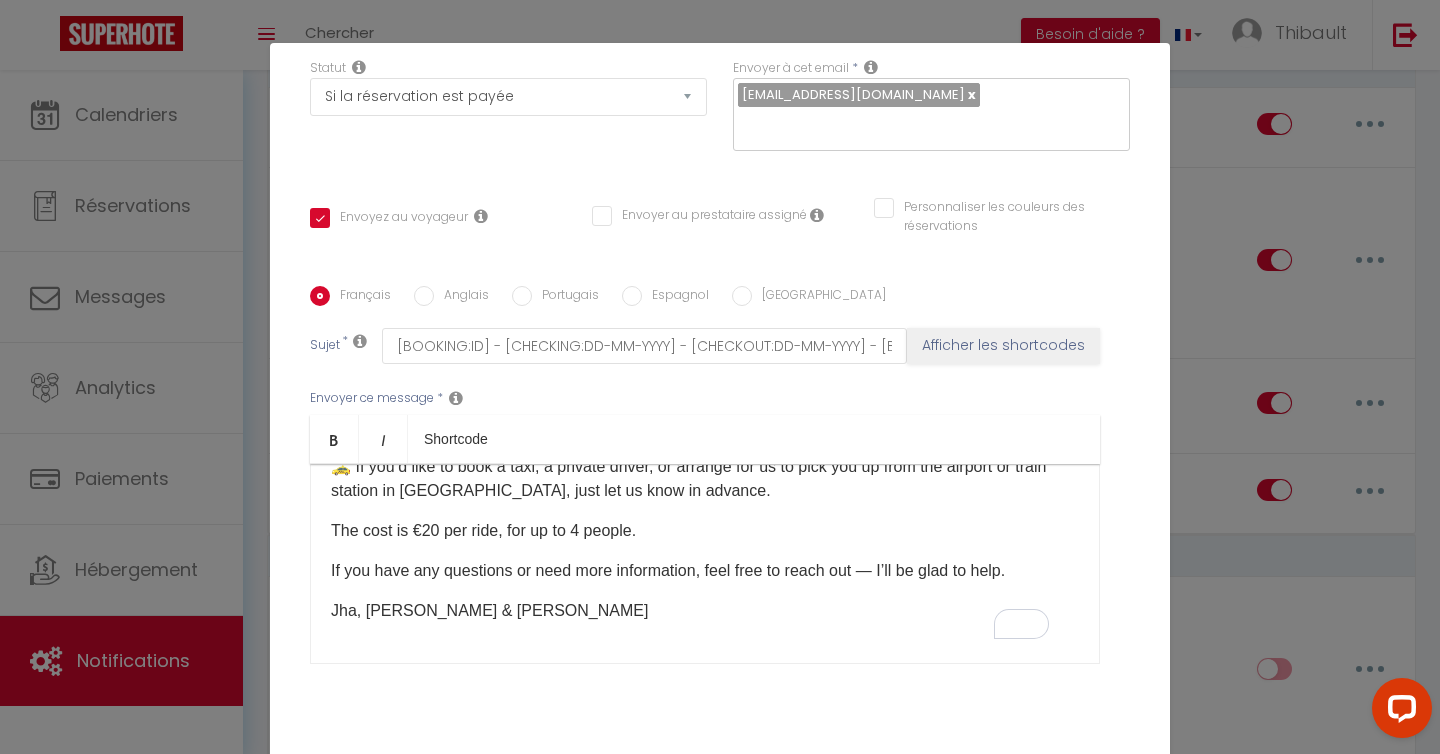 type 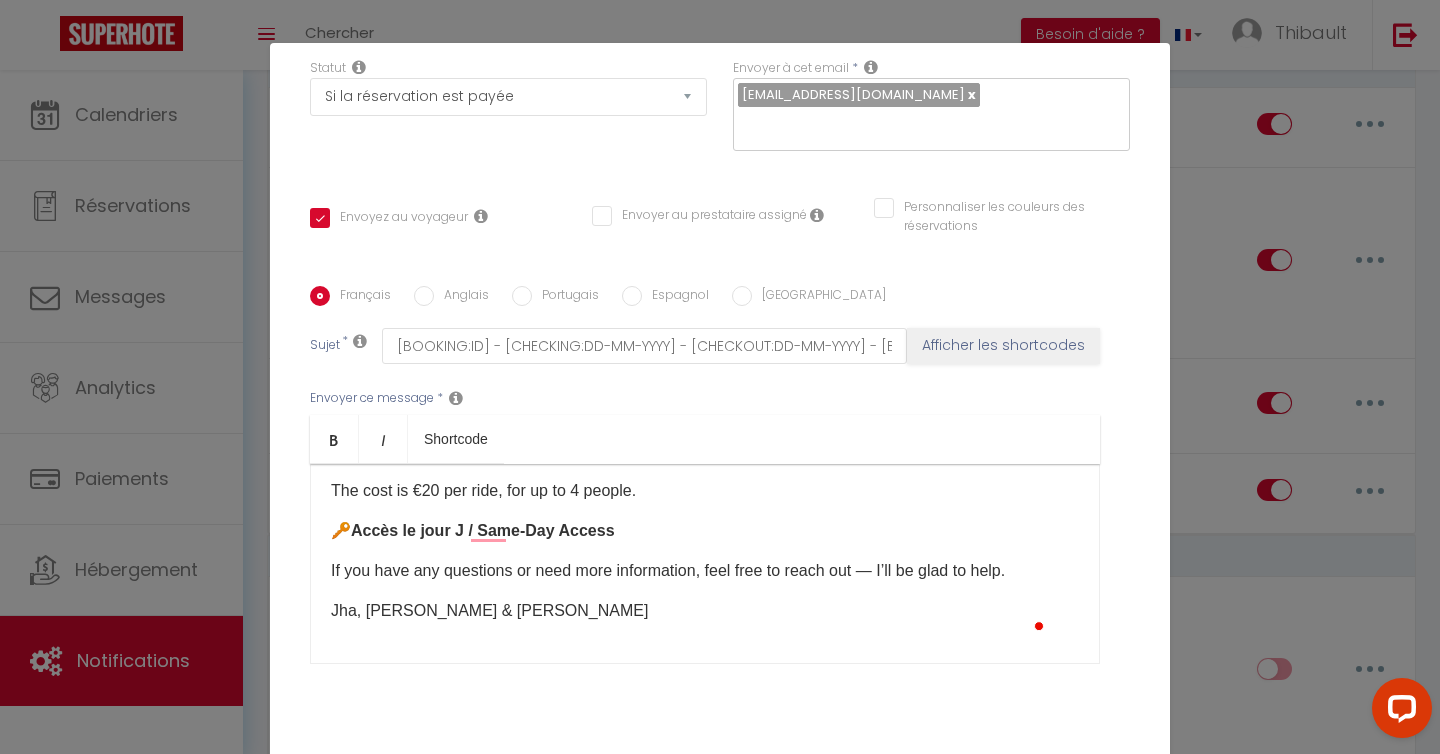 scroll, scrollTop: 1086, scrollLeft: 0, axis: vertical 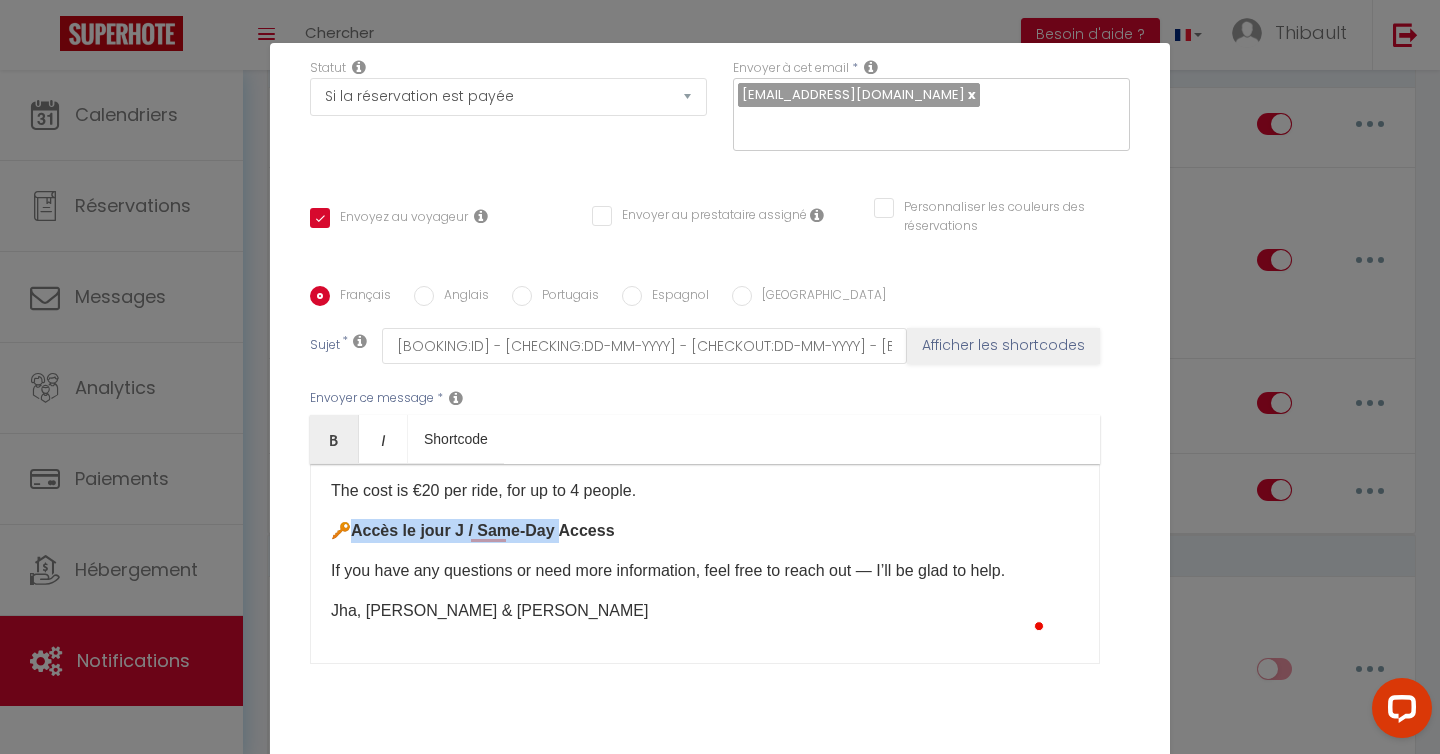 drag, startPoint x: 550, startPoint y: 551, endPoint x: 348, endPoint y: 547, distance: 202.0396 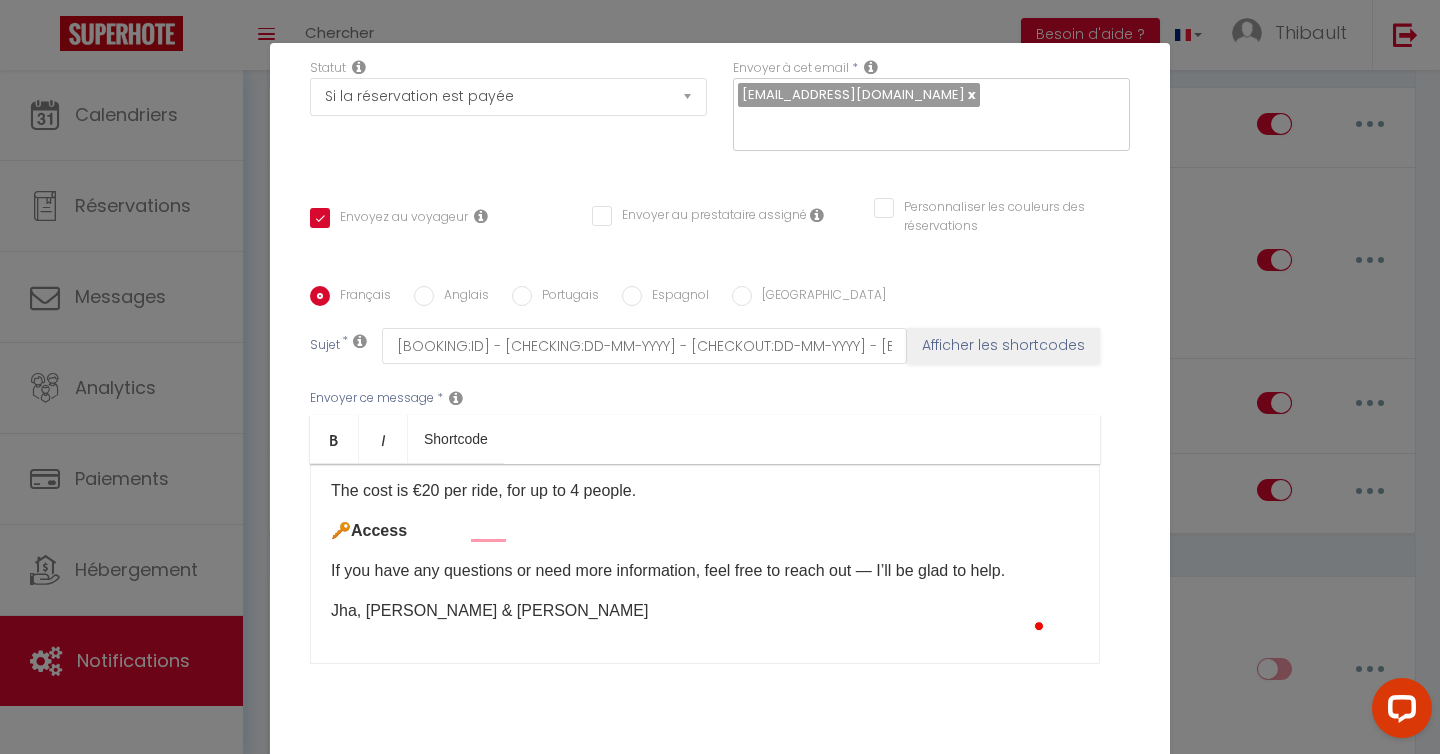 click on "🔑  Access ​" at bounding box center (705, 531) 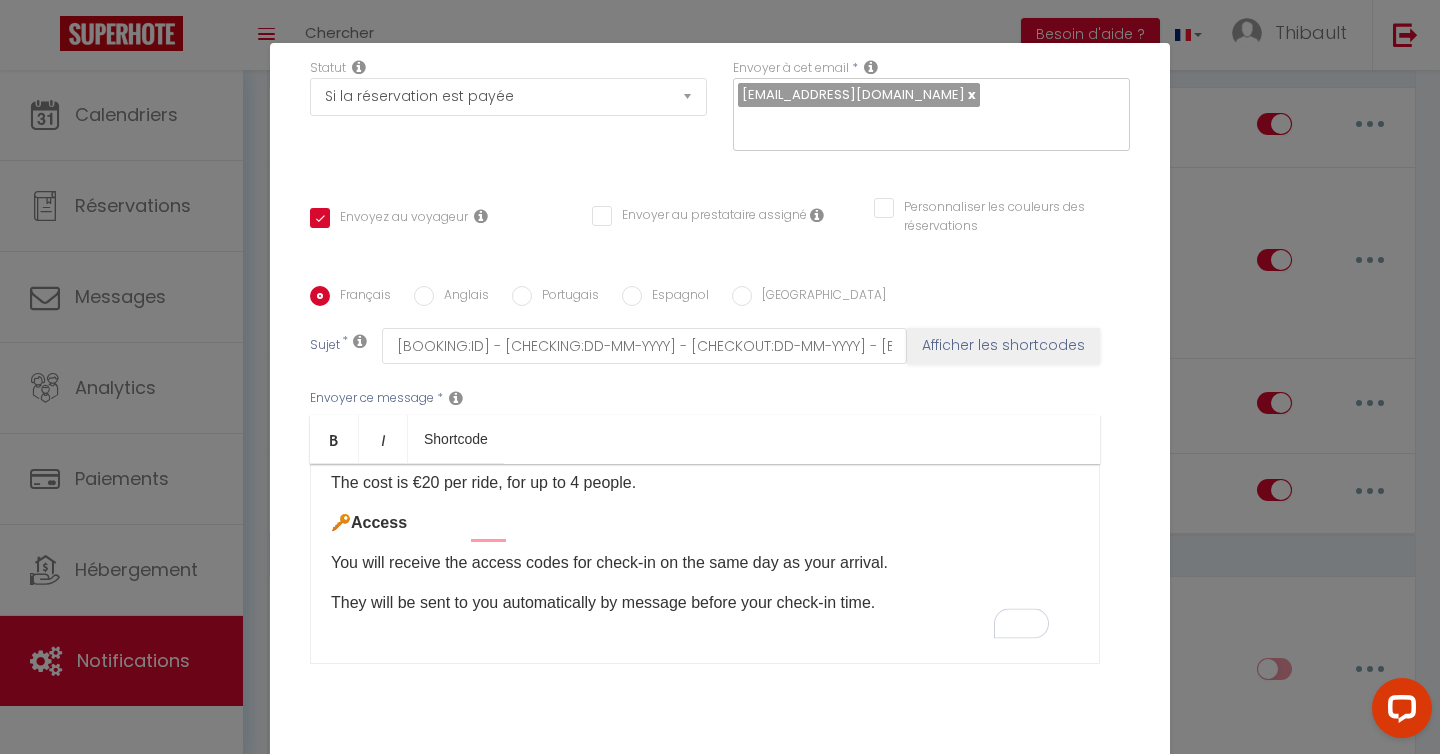 scroll, scrollTop: 1027, scrollLeft: 0, axis: vertical 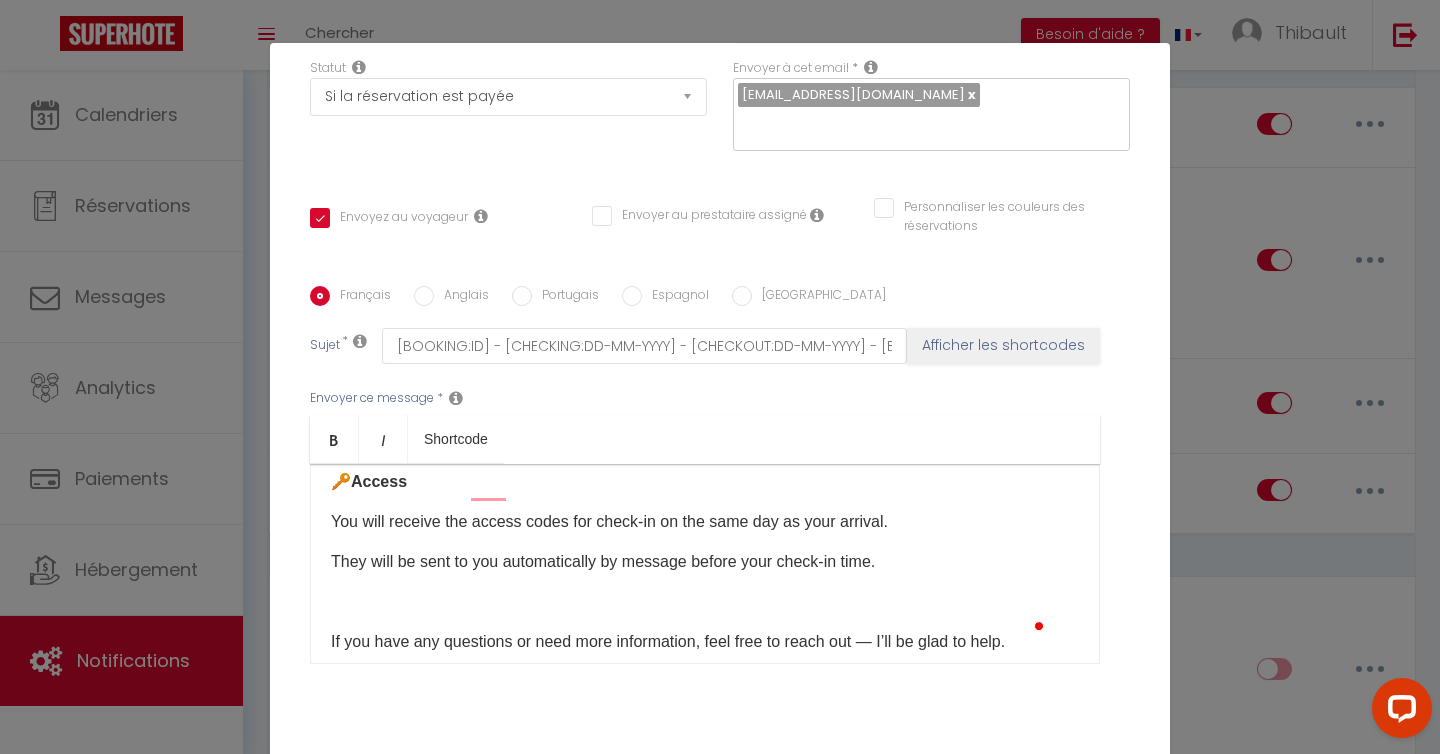 click on "They will be sent to you automatically by message before your check-in time." 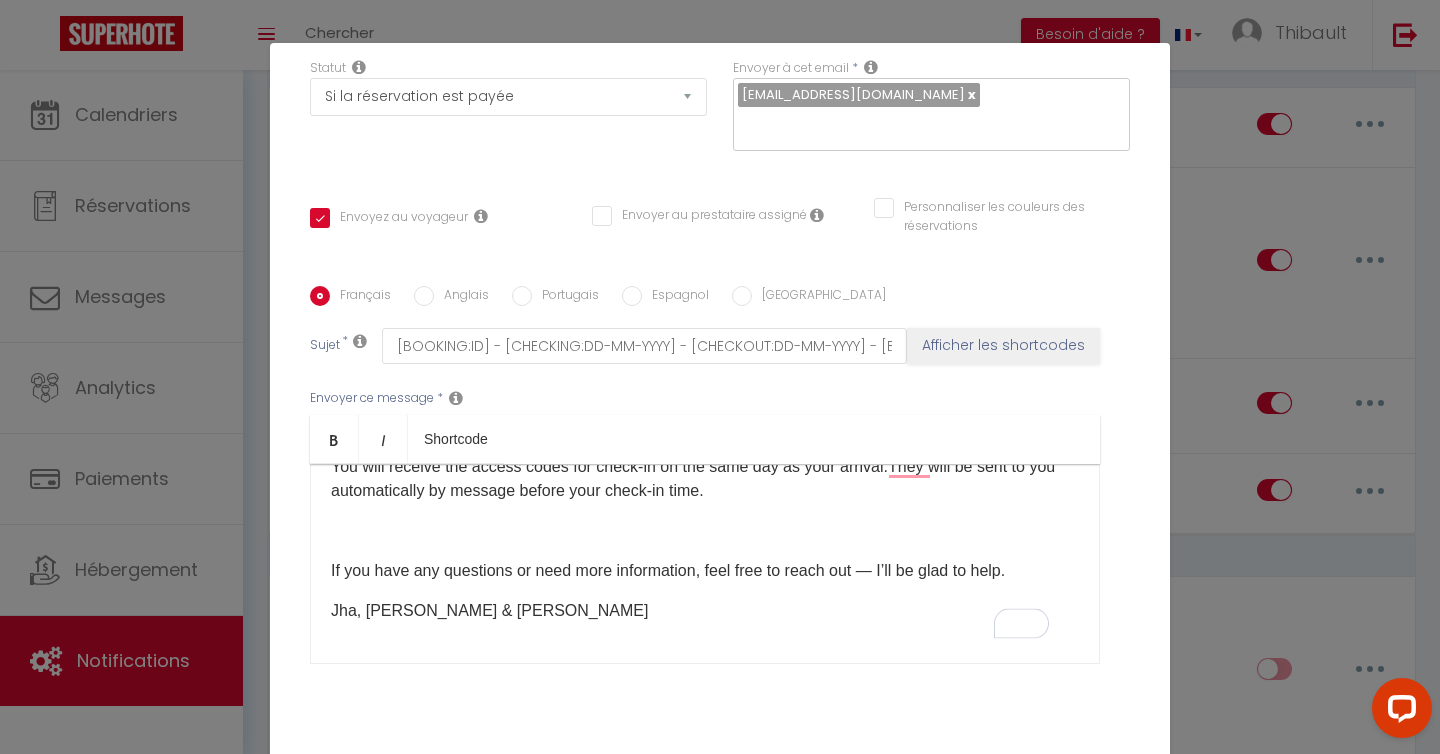click on "You will receive the access codes for check-in on the same day as your arrival.They will be sent to you automatically by message before your check-in time. ​ ​" at bounding box center (705, 499) 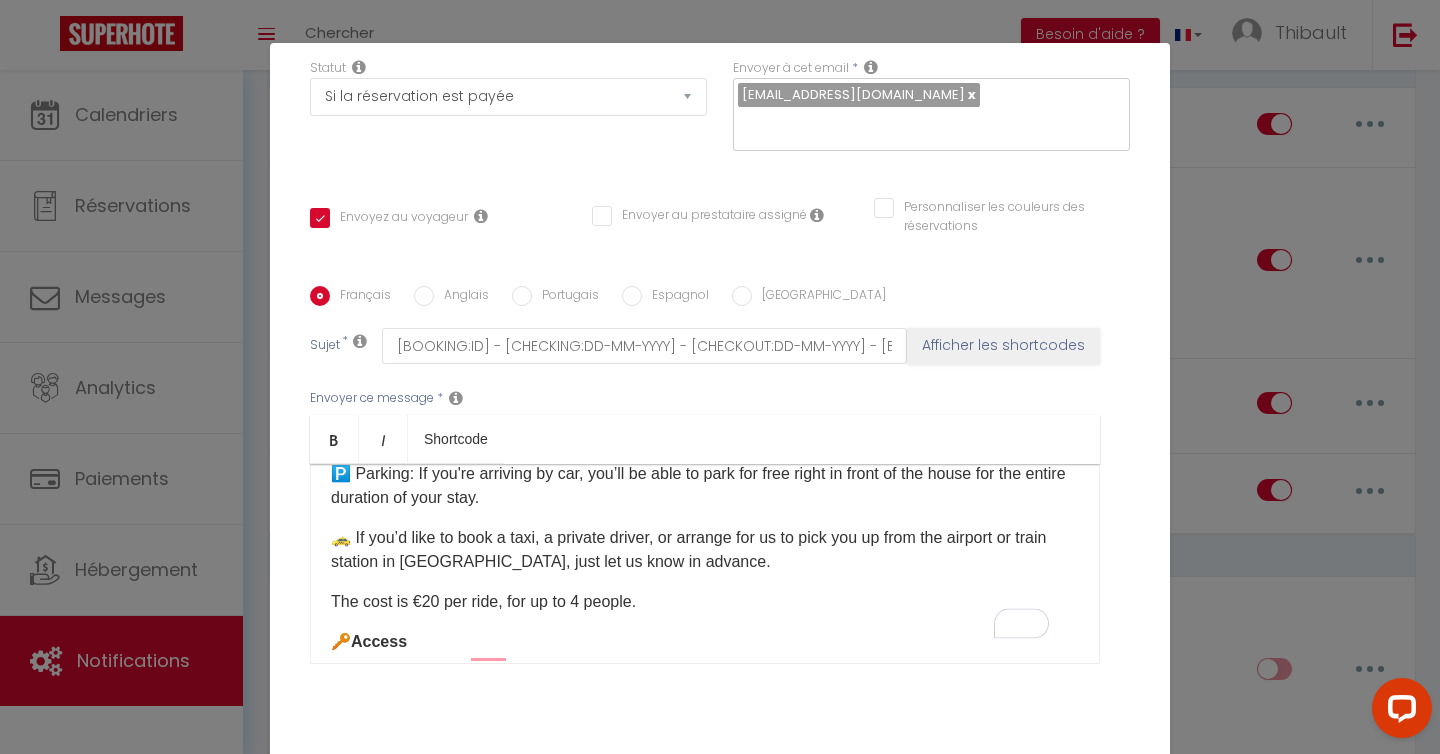 click on "Bonjour [GUEST:FIRST_NAME],​ Votre réservation est confirmée à partir du [CHECKING:DD-MM-YYYY]​.  C’est avec grand plaisir que je vous accueillerai à [GEOGRAPHIC_DATA]. Pour commencer à préparer votre séjour, vous trouverez de nombreuses informations sur [GEOGRAPHIC_DATA] et les alentours en vous rendant sur le site suivant: [URL][DOMAIN_NAME] ✈️ Si vous prévoyez d'arriver depuis l'[GEOGRAPHIC_DATA], il y a un service de navettes 45 minutes après chaque vol.  Vous pourrez prendre la navette jusqu'à l'arrêt "[GEOGRAPHIC_DATA]" qui se situe à 400m de la maison. Tarif: 6 euros par personne. 🅿️Parking : En voiture, vous pourrez stationner gratuitement devant la maison pendant toute la durée de votre séjour. 🚕 Si vous souhaitez réserver un taxi, un chauffeur privé ou que nous venions vous chercher, à l'aéroport ou la gare de [GEOGRAPHIC_DATA], faites nous le savoir avant votre arrivée.  Le tarif pratiqué est de 20€ par trajet jusqu'à 4 personnes.
​ 🔑  Access" at bounding box center [705, 564] 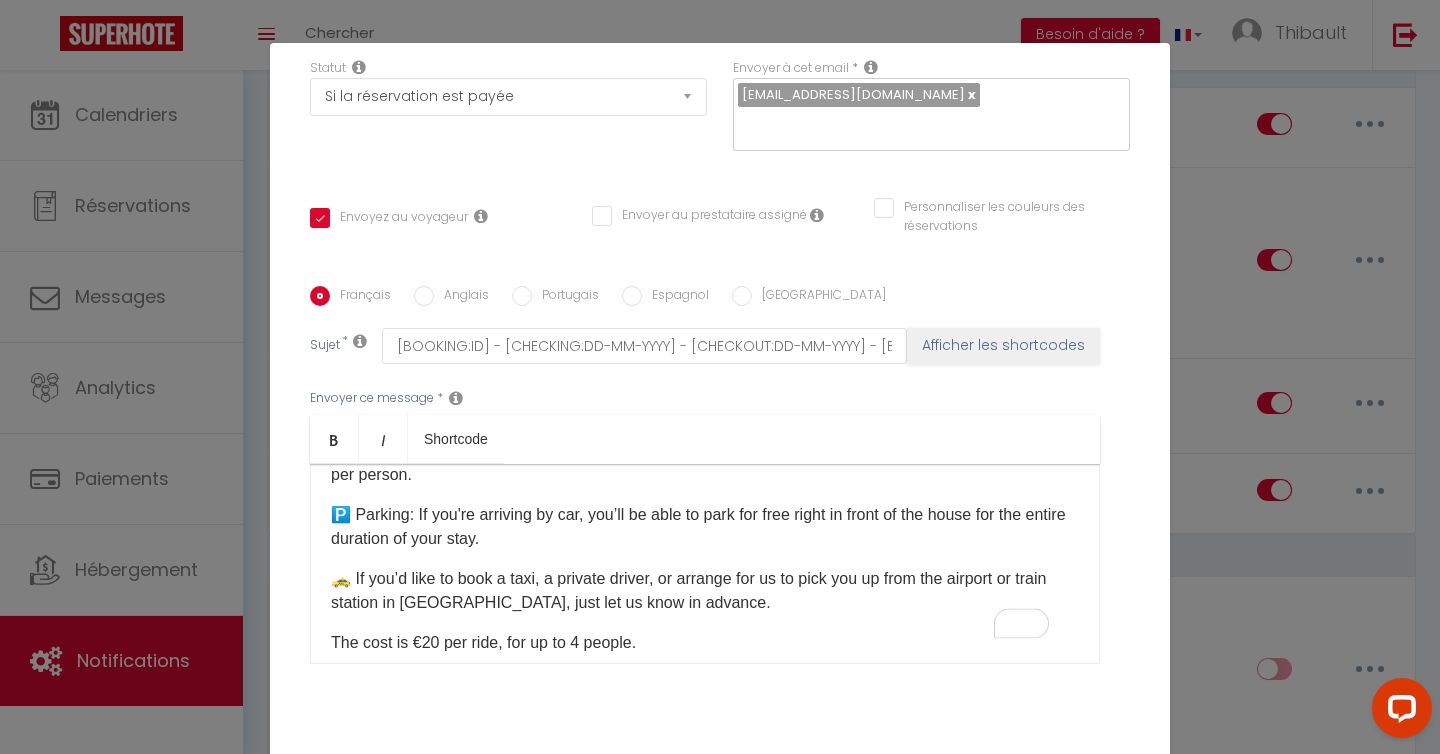 click on "🅿️ Parking: If you're arriving by car, you’ll be able to park for free right in front of the house for the entire duration of your stay." at bounding box center (705, 527) 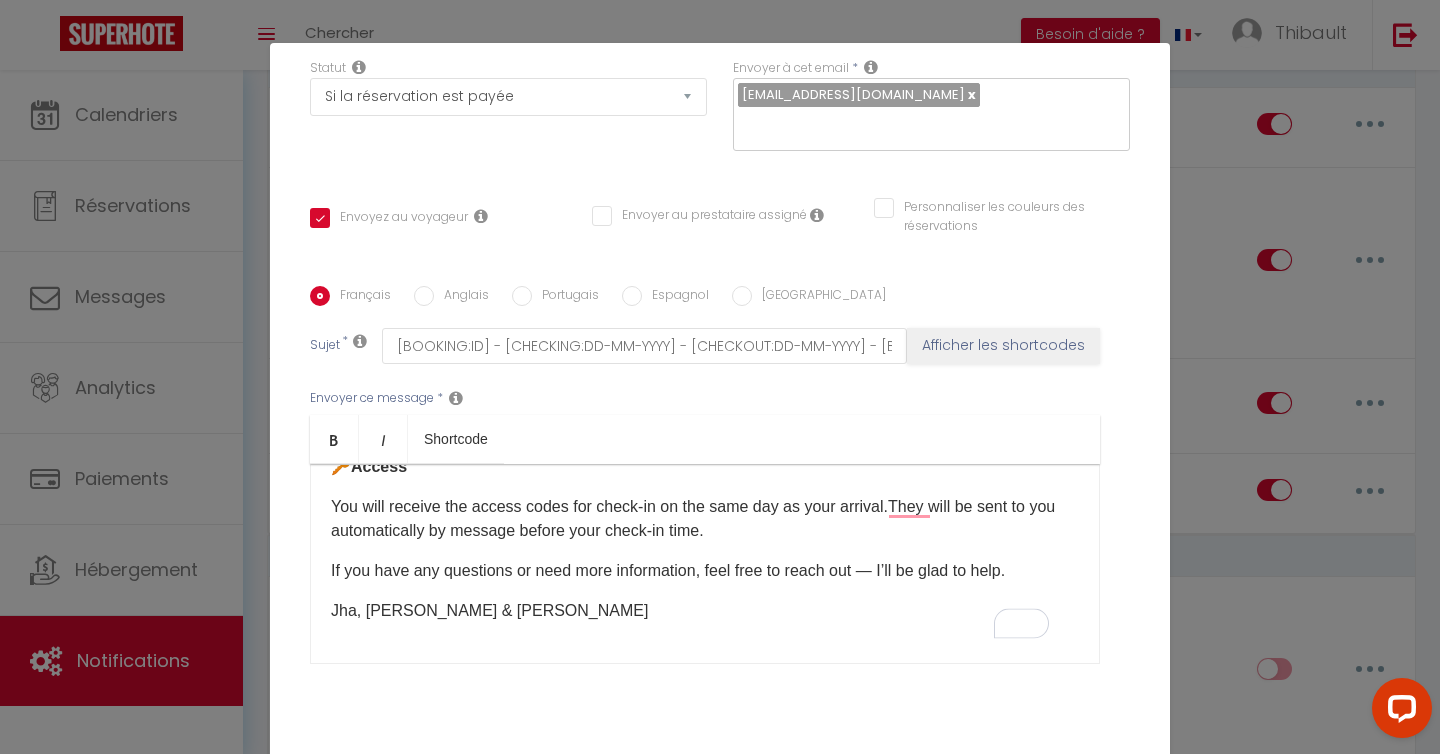 click on "You will receive the access codes for check-in on the same day as your arrival.They will be sent to you automatically by message before your check-in time.​" 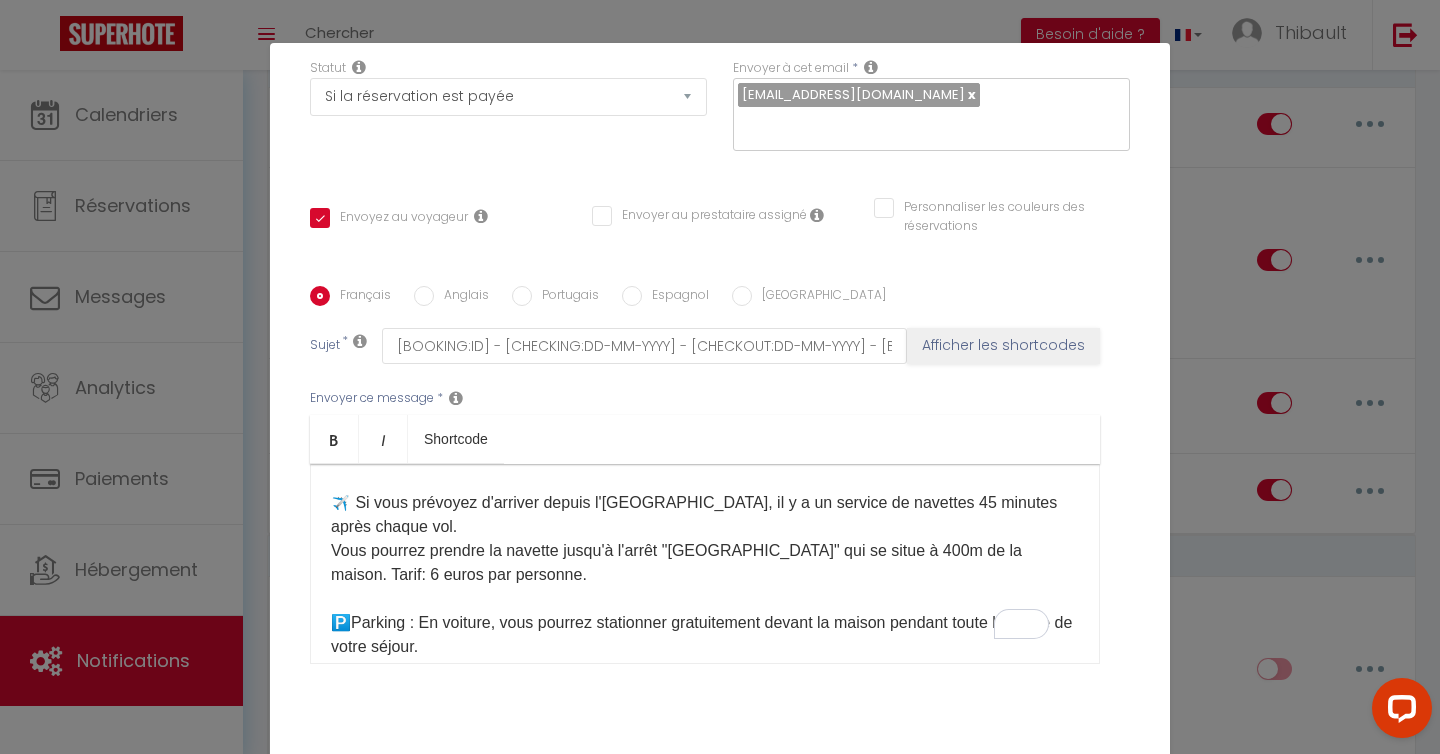 click on "Bonjour [GUEST:FIRST_NAME],​ Votre réservation est confirmée à partir du [CHECKING:DD-MM-YYYY]​.  C’est avec grand plaisir que je vous accueillerai à [GEOGRAPHIC_DATA]. Pour commencer à préparer votre séjour, vous trouverez de nombreuses informations sur [GEOGRAPHIC_DATA] et les alentours en vous rendant sur le site suivant: [URL][DOMAIN_NAME] ✈️ Si vous prévoyez d'arriver depuis l'[GEOGRAPHIC_DATA], il y a un service de navettes 45 minutes après chaque vol.  Vous pourrez prendre la navette jusqu'à l'arrêt "[GEOGRAPHIC_DATA]" qui se situe à 400m de la maison. Tarif: 6 euros par personne. 🅿️Parking : En voiture, vous pourrez stationner gratuitement devant la maison pendant toute la durée de votre séjour. 🚕 Si vous souhaitez réserver un taxi, un chauffeur privé ou que nous venions vous chercher, à l'aéroport ou la gare de [GEOGRAPHIC_DATA], faites nous le savoir avant votre arrivée.  Le tarif pratiqué est de 20€ par trajet jusqu'à 4 personnes." at bounding box center [705, 563] 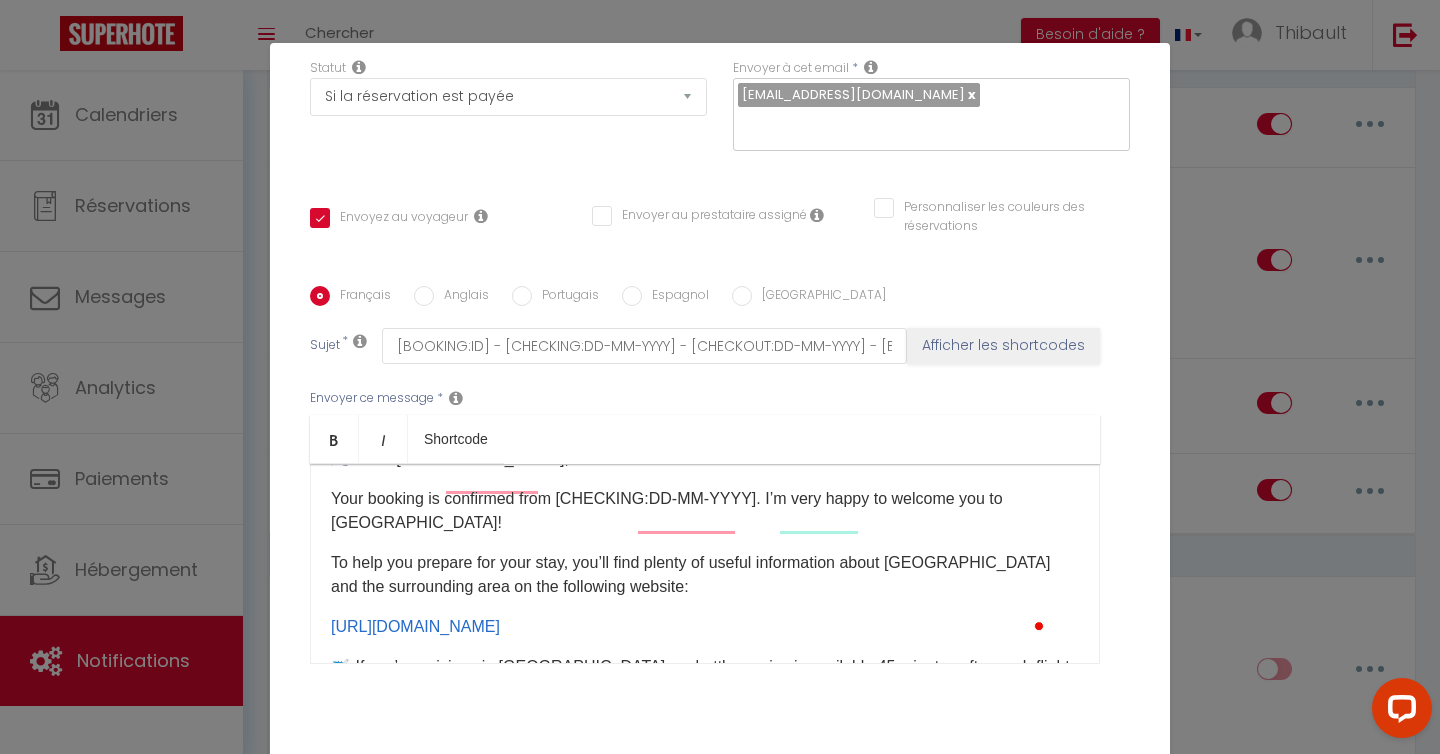 click on "Bonjour [GUEST:FIRST_NAME],​ Votre réservation est confirmée à partir du [CHECKING:DD-MM-YYYY]​.  C’est avec grand plaisir que je vous accueillerai à [GEOGRAPHIC_DATA]. Pour commencer à préparer votre séjour, vous trouverez de nombreuses informations sur [GEOGRAPHIC_DATA] et les alentours en vous rendant sur le site suivant: [URL][DOMAIN_NAME] ✈️ Si vous prévoyez d'arriver depuis l'[GEOGRAPHIC_DATA], il y a un service de navettes 45 minutes après chaque vol.  Vous pourrez prendre la navette jusqu'à l'arrêt "[GEOGRAPHIC_DATA]" qui se situe à 400m de la maison. Tarif: 6 euros par personne. 🅿️Parking : En voiture, vous pourrez stationner gratuitement devant la maison pendant toute la durée de votre séjour. 🚕 Si vous souhaitez réserver un taxi, un chauffeur privé ou que nous venions vous chercher, à l'aéroport ou la gare de [GEOGRAPHIC_DATA], faites nous le savoir avant votre arrivée.  Le tarif pratiqué est de 20€ par trajet jusqu'à 4 personnes.
​ 🔑  Access" at bounding box center (705, 564) 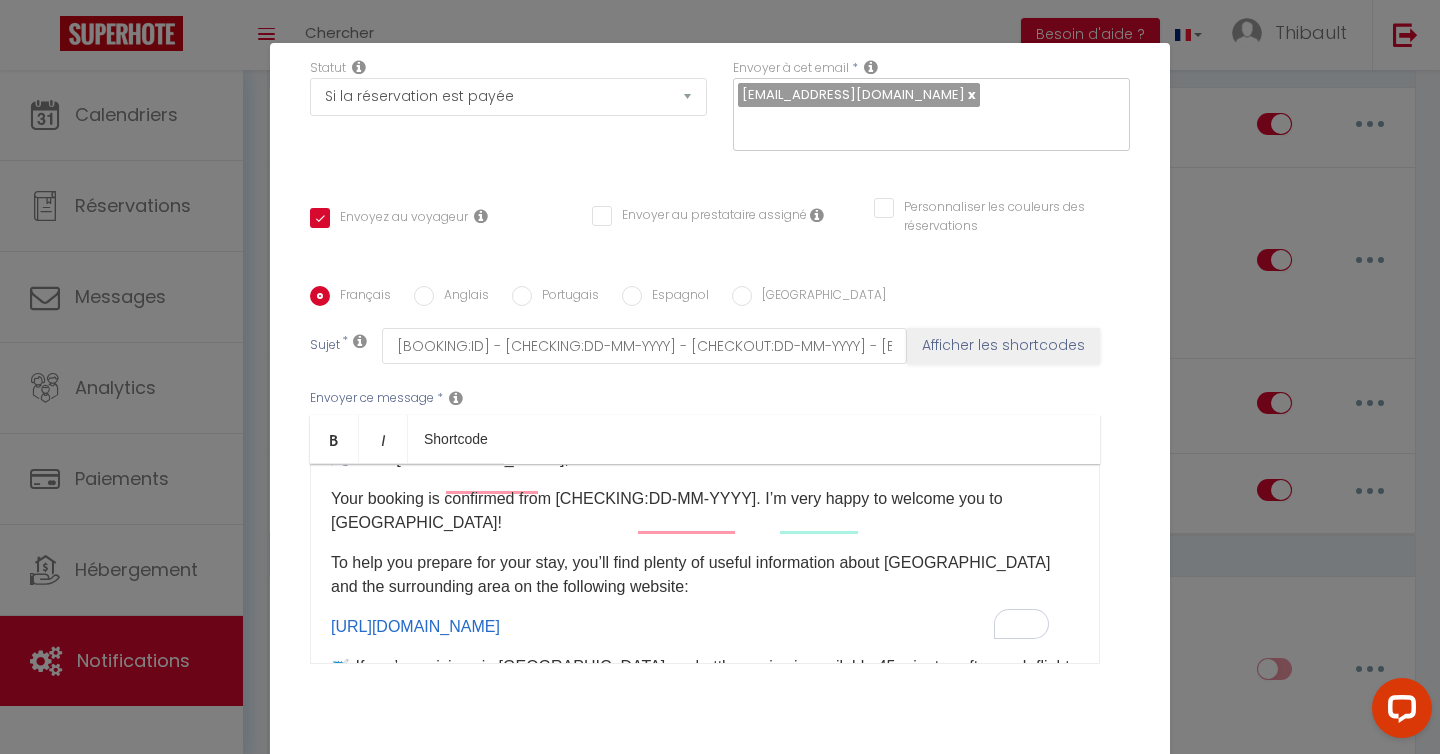 click on "Your booking is confirmed from [CHECKING:DD-MM-YYYY]. I’m very happy to welcome you to [GEOGRAPHIC_DATA]!" at bounding box center (705, 511) 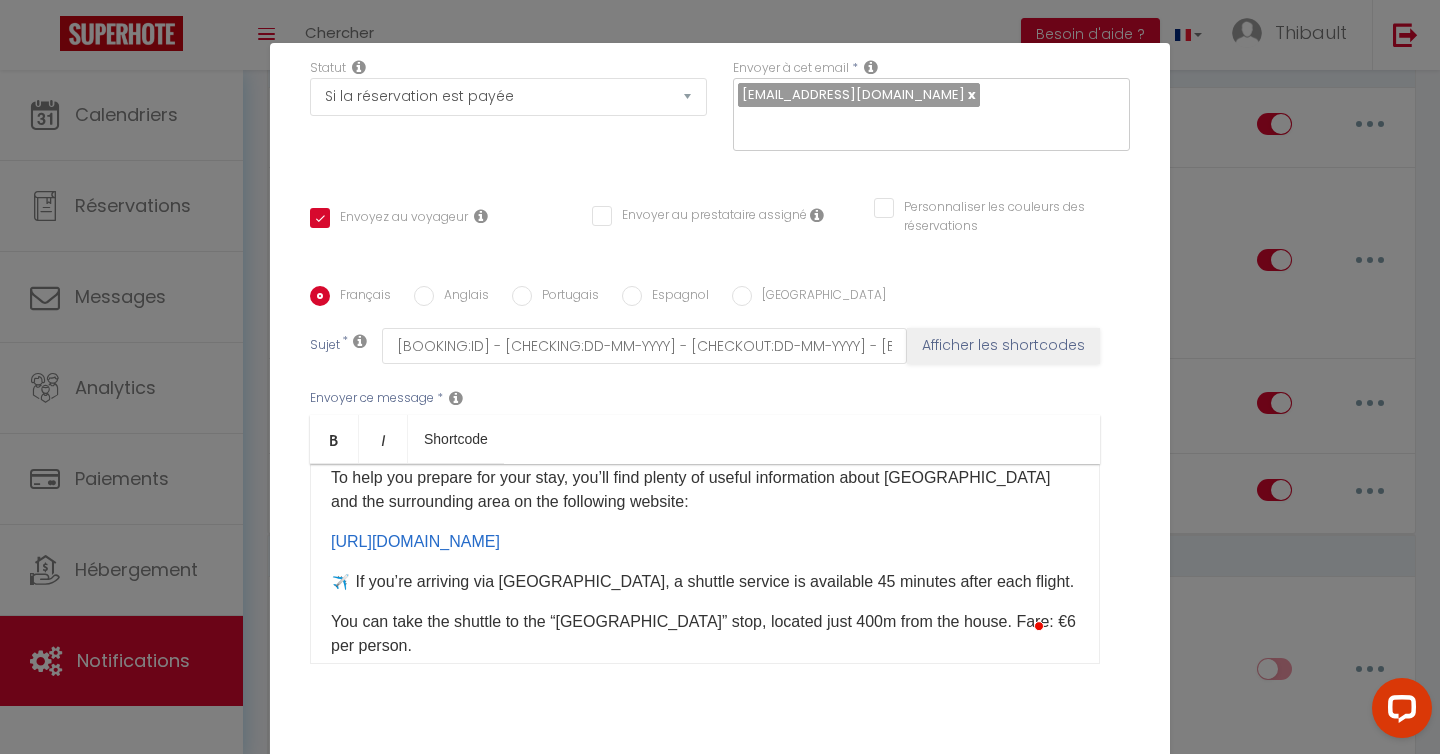 click on "[URL][DOMAIN_NAME] ​" at bounding box center (705, 542) 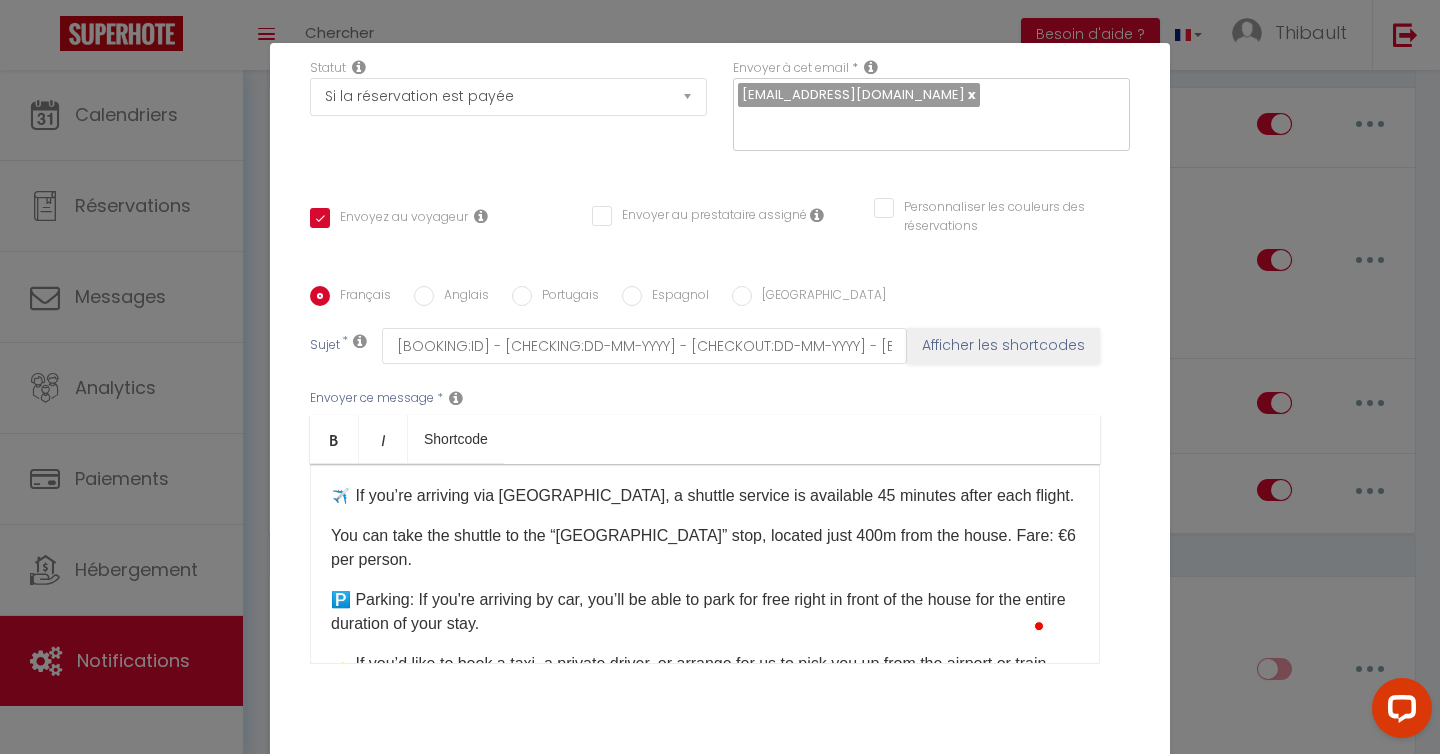 click on "✈️ If you’re arriving via [GEOGRAPHIC_DATA], a shuttle service is available 45 minutes after each flight." at bounding box center (705, 496) 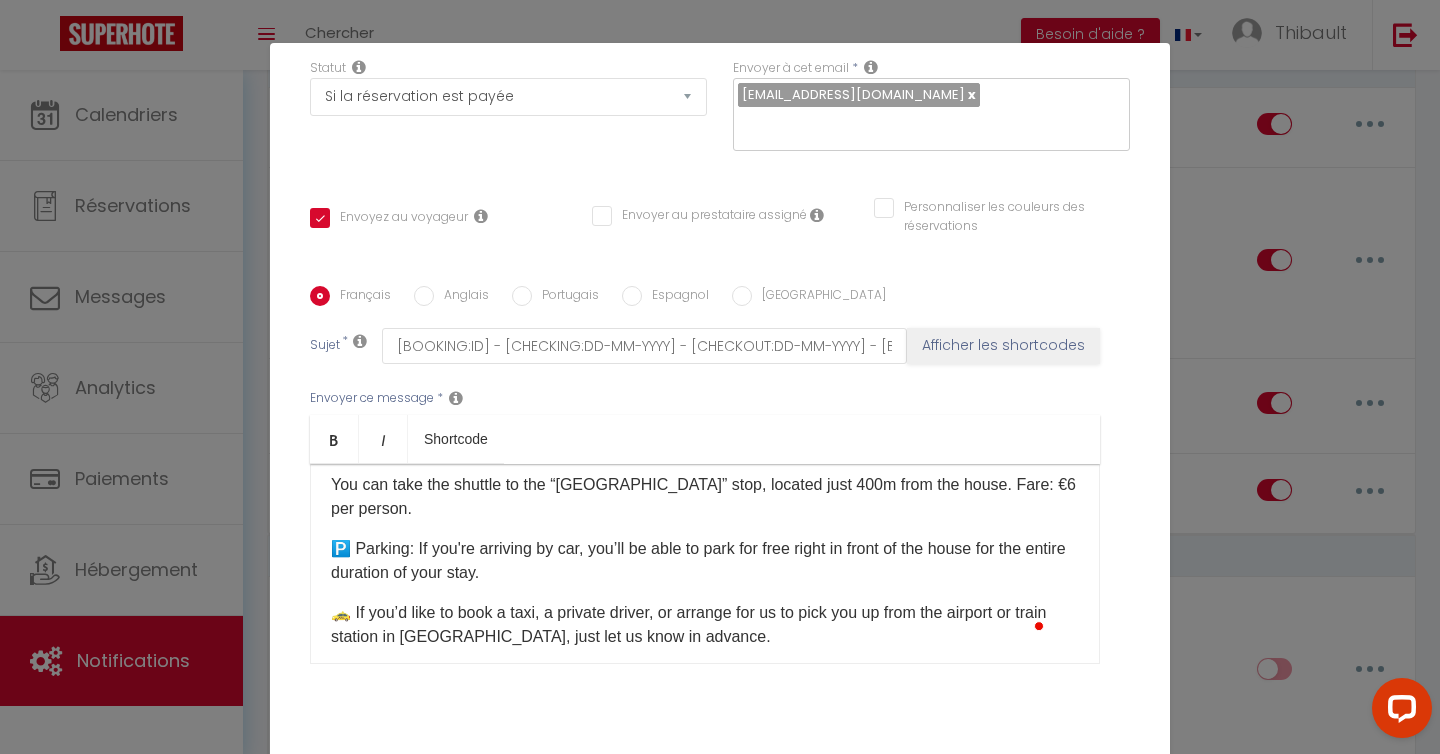 click on "You can take the shuttle to the “[GEOGRAPHIC_DATA]” stop, located just 400m from the house. Fare: €6 per person." at bounding box center (705, 497) 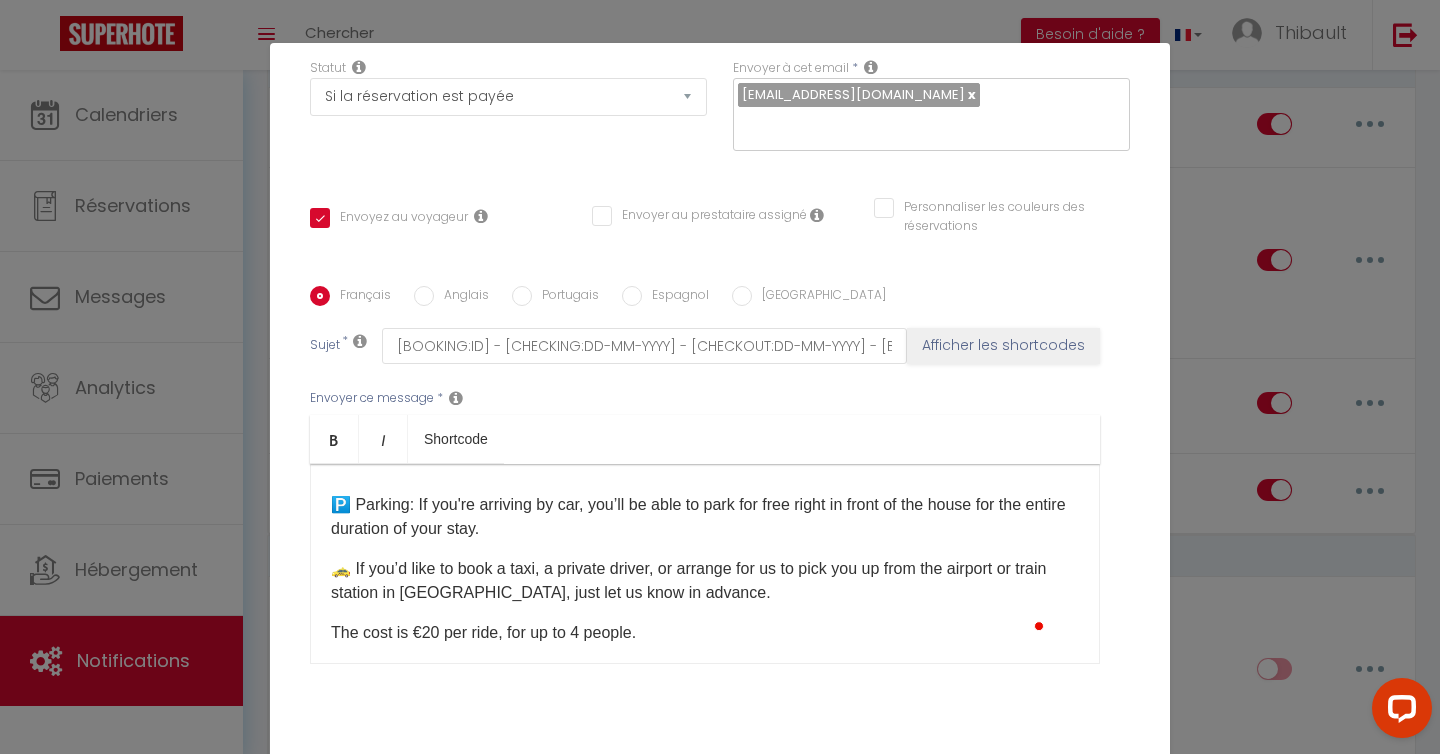 click on "🅿️ Parking: If you're arriving by car, you’ll be able to park for free right in front of the house for the entire duration of your stay." at bounding box center (705, 517) 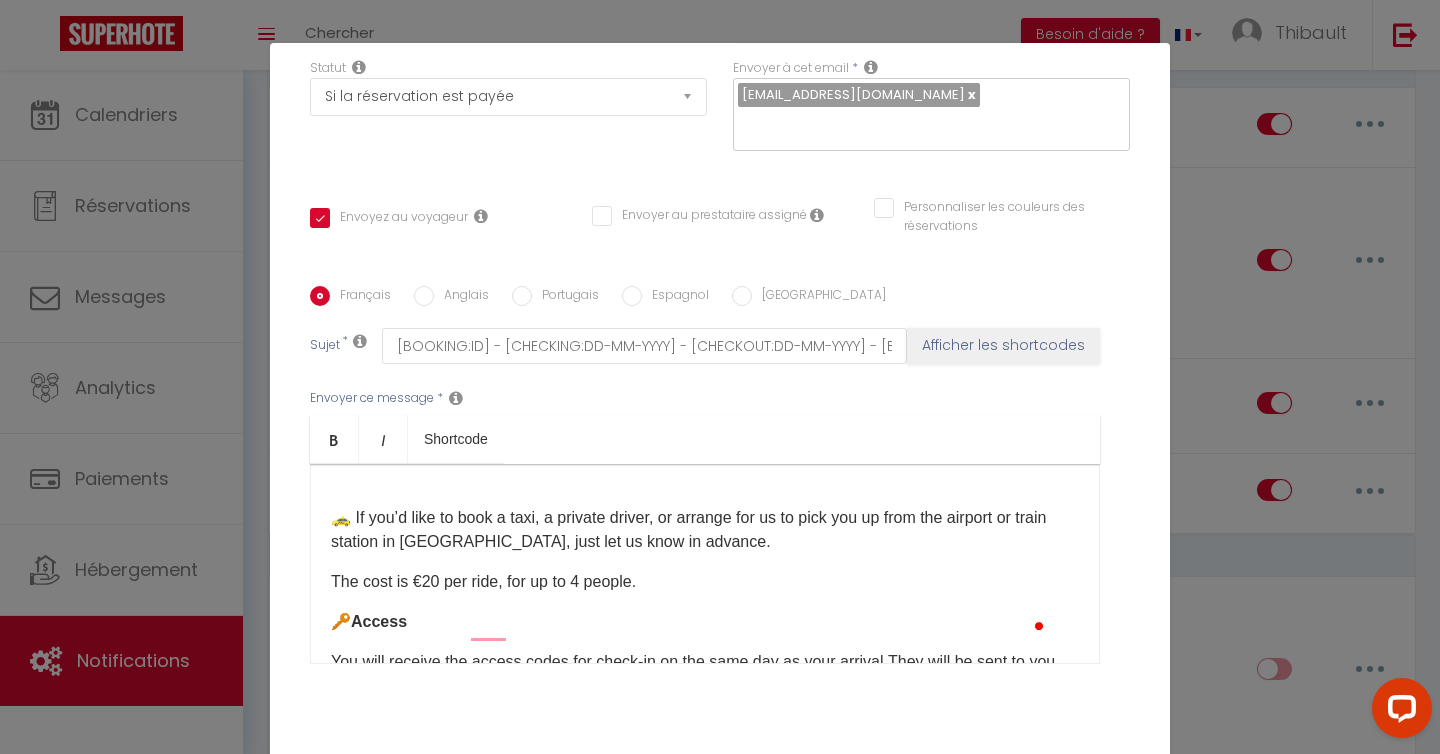 click on "🚕 If you’d like to book a taxi, a private driver, or arrange for us to pick you up from the airport or train station in [GEOGRAPHIC_DATA], just let us know in advance." at bounding box center (705, 530) 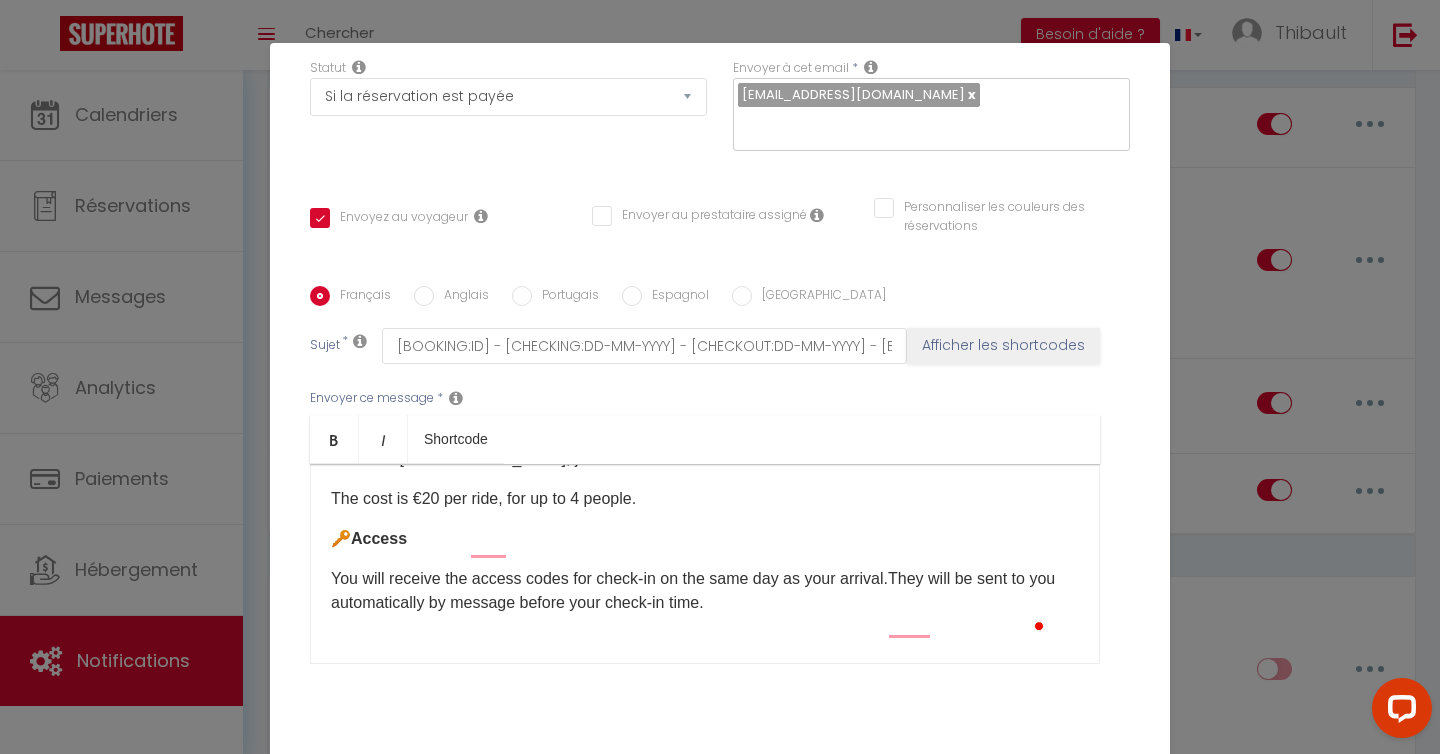 click on "The cost is €20 per ride, for up to 4 people." at bounding box center (705, 499) 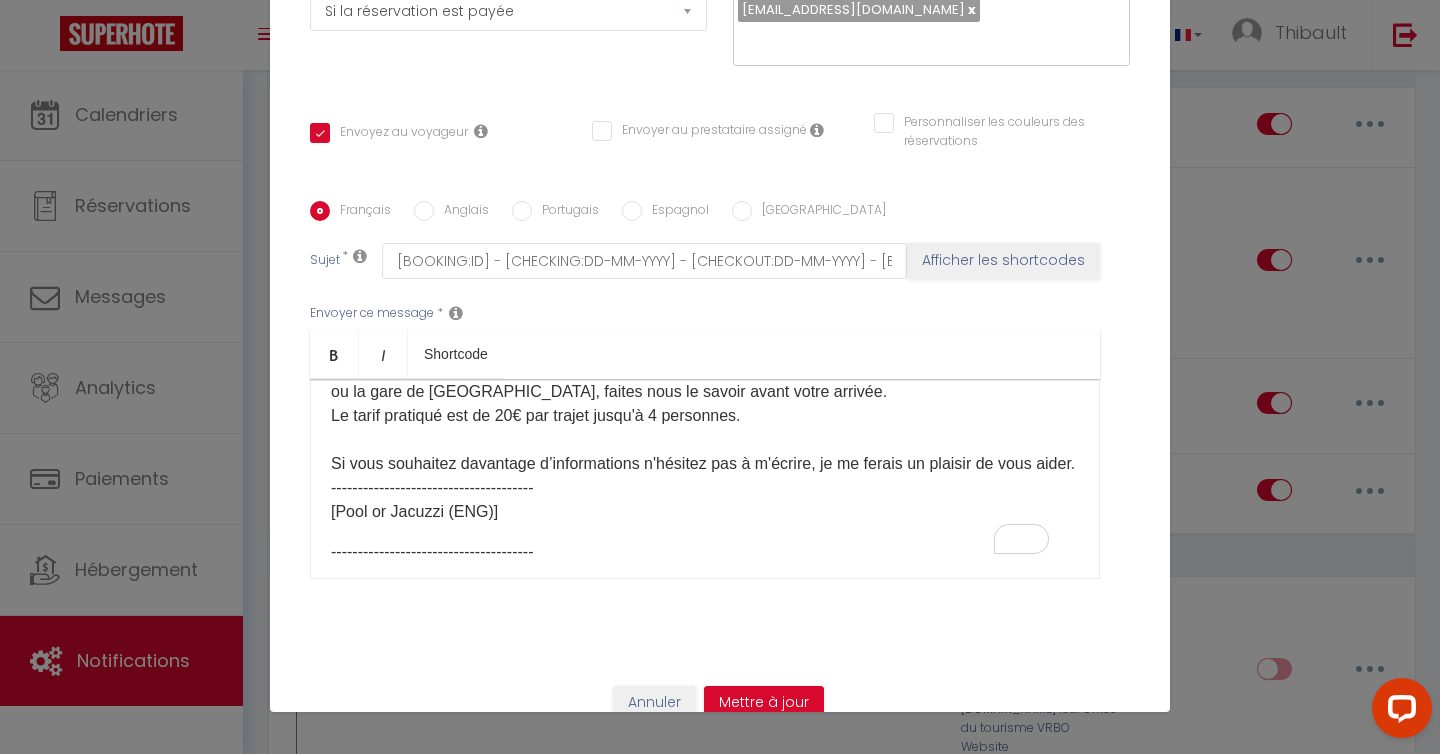 click on "Bonjour [GUEST:FIRST_NAME],​ Votre réservation est confirmée à partir du [CHECKING:DD-MM-YYYY]​.  C’est avec grand plaisir que je vous accueillerai à [GEOGRAPHIC_DATA]. Pour commencer à préparer votre séjour, vous trouverez de nombreuses informations sur [GEOGRAPHIC_DATA] et les alentours en vous rendant sur le site suivant: [URL][DOMAIN_NAME] ✈️ Si vous prévoyez d'arriver depuis l'[GEOGRAPHIC_DATA], il y a un service de navettes 45 minutes après chaque vol.  Vous pourrez prendre la navette jusqu'à l'arrêt "[GEOGRAPHIC_DATA]" qui se situe à 400m de la maison. Tarif: 6 euros par personne. 🅿️Parking : En voiture, vous pourrez stationner gratuitement devant la maison pendant toute la durée de votre séjour. 🚕 Si vous souhaitez réserver un taxi, un chauffeur privé ou que nous venions vous chercher, à l'aéroport ou la gare de [GEOGRAPHIC_DATA], faites nous le savoir avant votre arrivée.  Le tarif pratiqué est de 20€ par trajet jusqu'à 4 personnes." at bounding box center (705, 236) 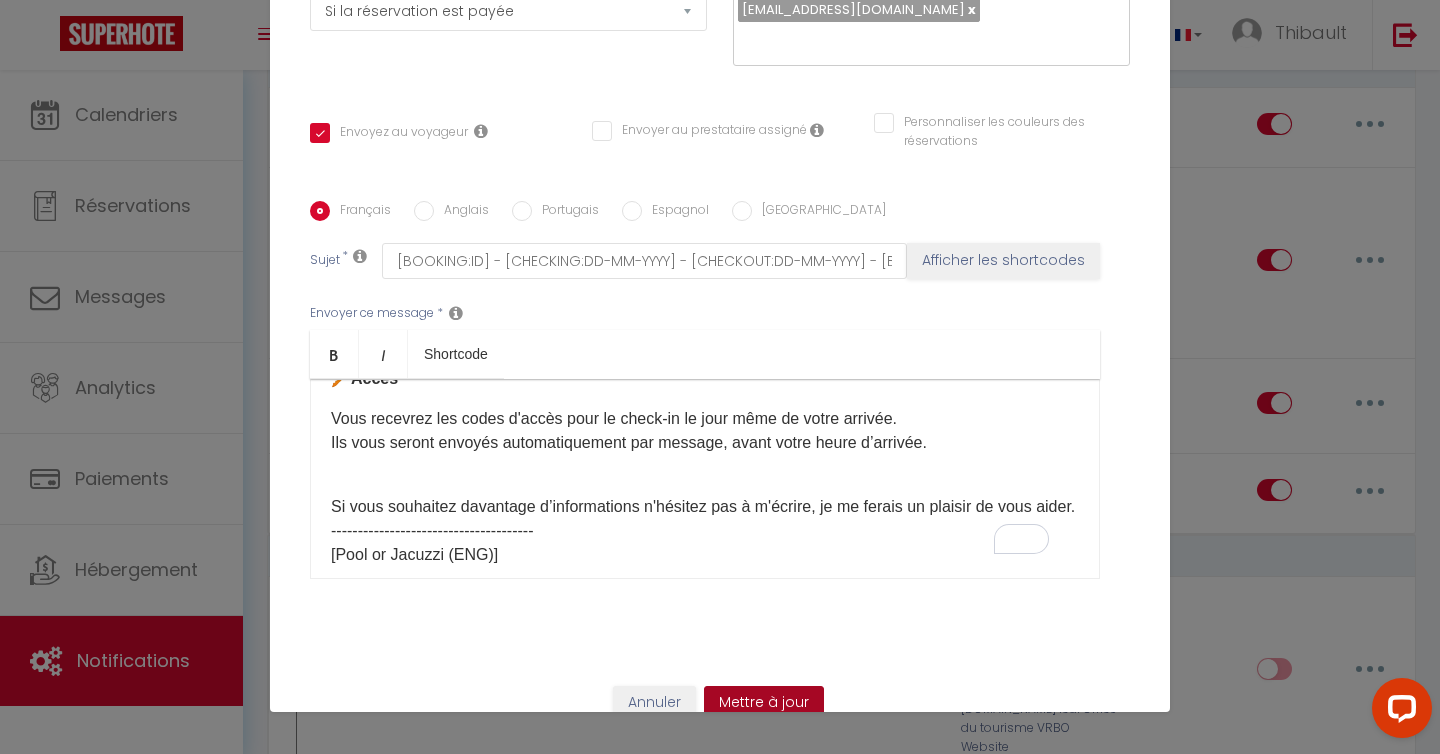 click on "Mettre à jour" at bounding box center (764, 703) 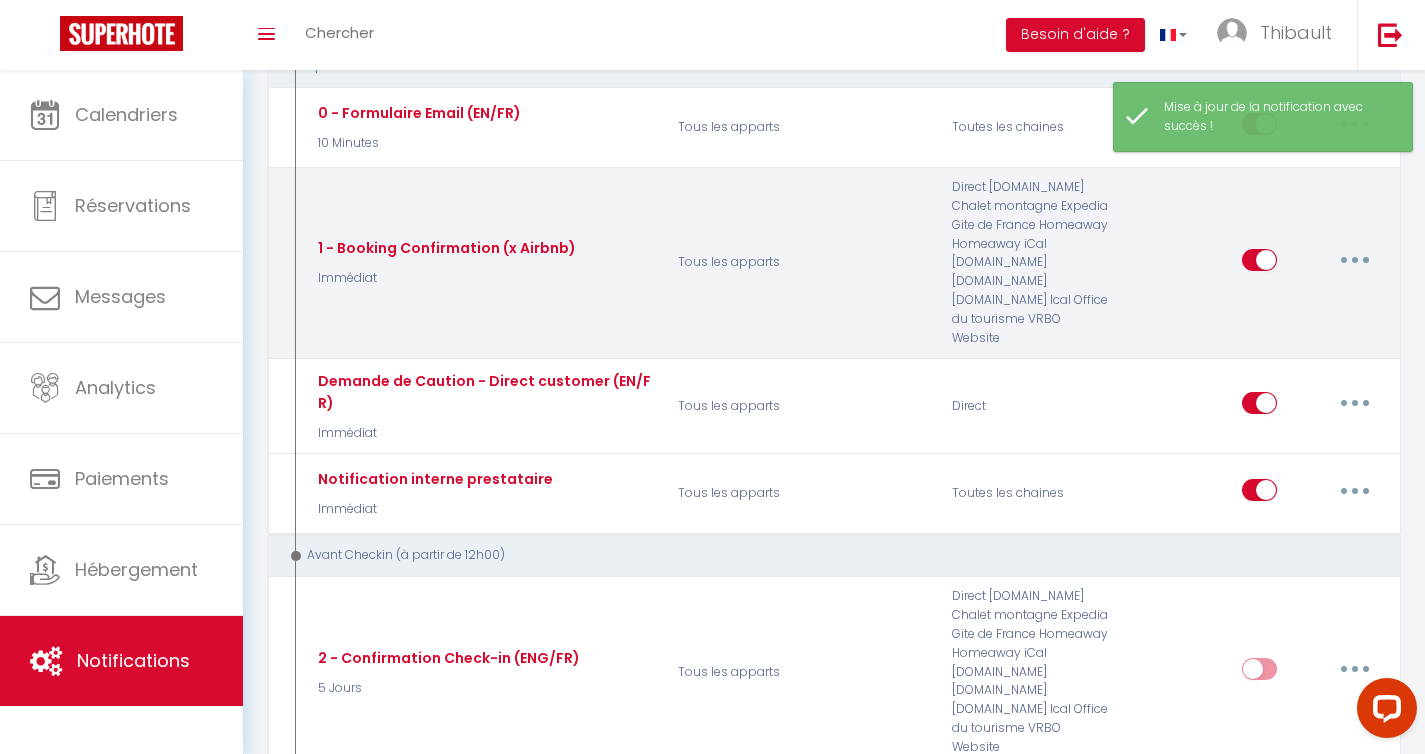 click at bounding box center [1355, 260] 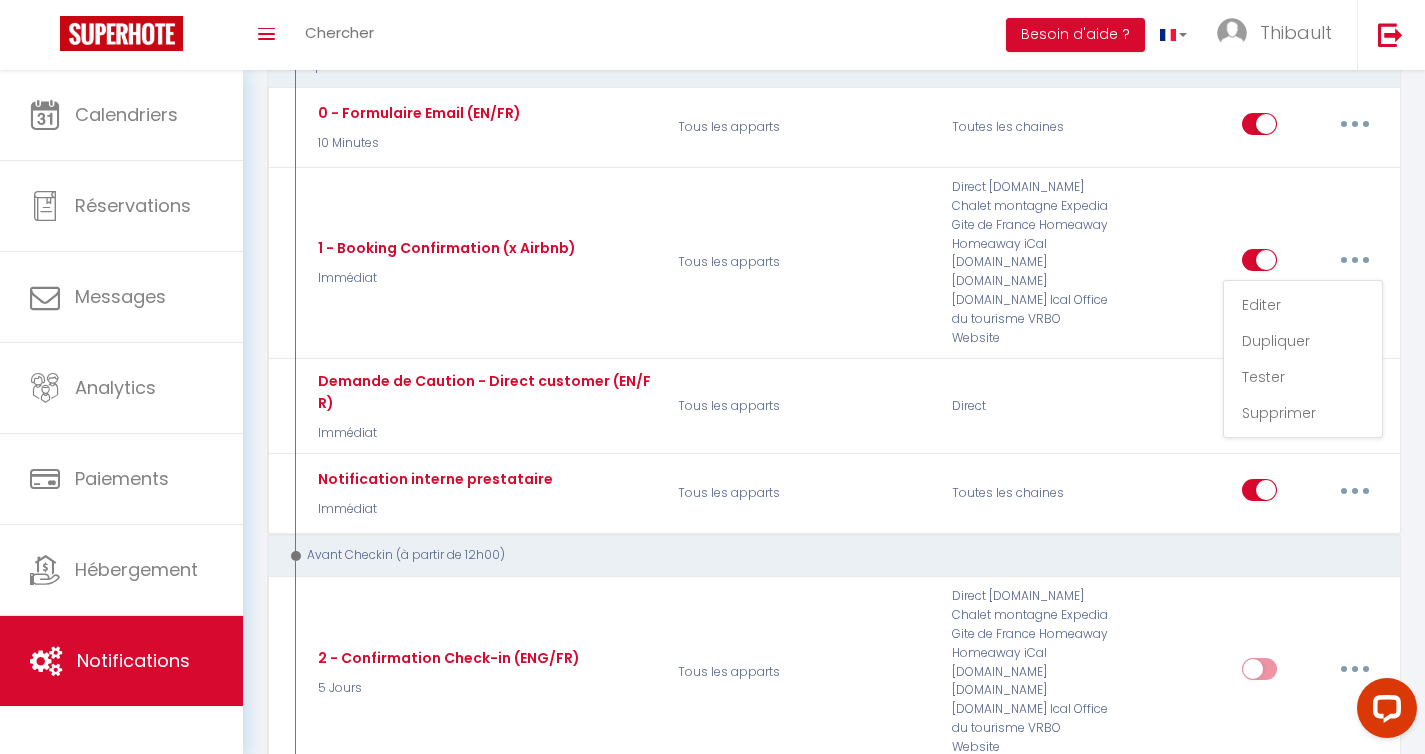 click on "Notifications
Actions
Nouvelle Notification    Exporter    Importer    Tous les apparts    [PERSON_NAME] · La Maison Blanche 5*  Piscine & vue Cité Médiévale [STREET_ADDRESS] · • Terrasse & Jacuzzi • [GEOGRAPHIC_DATA] • Pied de la cité
Actions
Nouveau shortcode personnalisé    Notifications   SHORTCODES PERSONNALISÉS
Après la réservation
0 - Formulaire Email (EN/FR)    10 Minutes     Tous les apparts   Toutes les chaines     Editer   Dupliquer   Tester   Supprimer         1 - Booking Confirmation (x Airbnb)    Immédiat     Tous les apparts   Direct
[DOMAIN_NAME]
Chalet montagne
Expedia
Gite de France
Homeaway
Homeaway iCal
[DOMAIN_NAME]
[DOMAIN_NAME]
[DOMAIN_NAME]
Ical
Office du tourisme
VRBO
Website
Editer   Dupliquer   Tester   Supprimer         Demande de Caution - Direct customer (EN/FR)    Immédiat       Direct" at bounding box center (834, 1818) 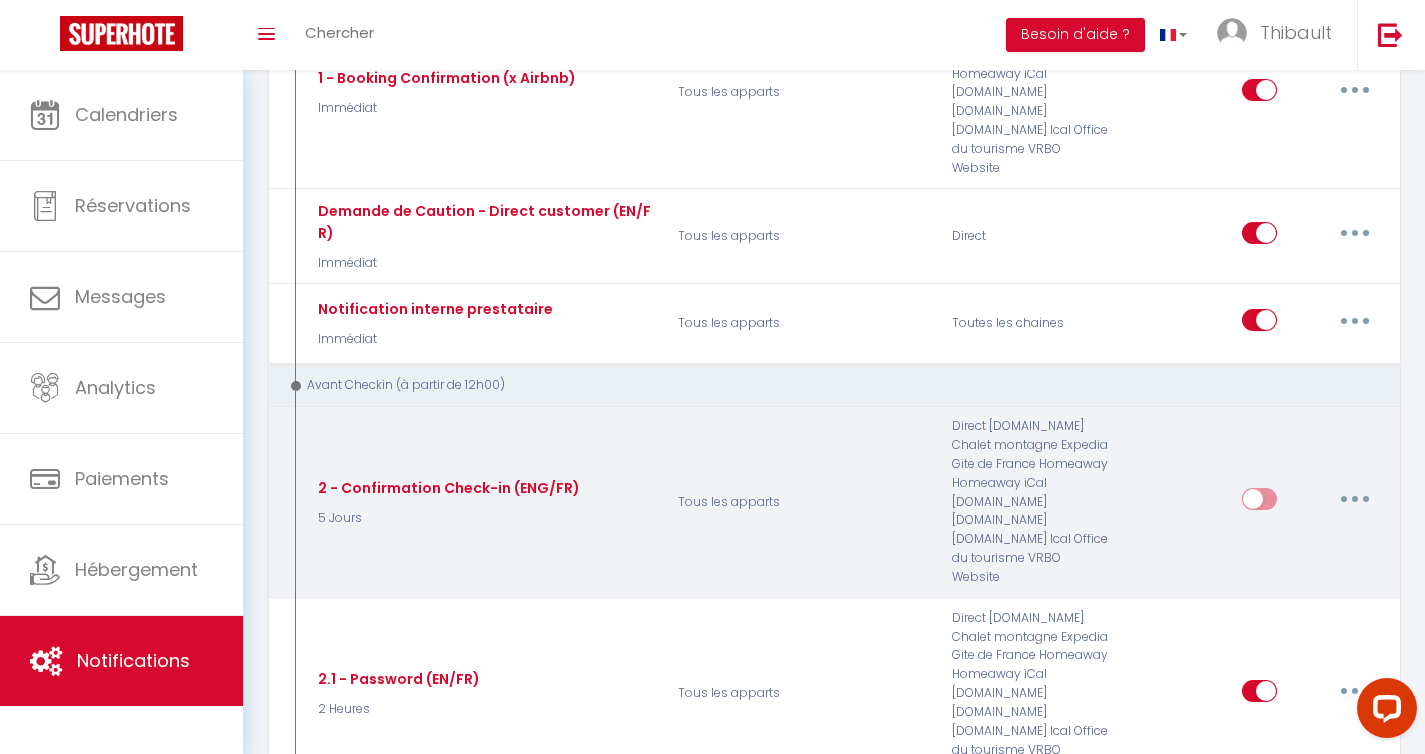 click at bounding box center (1355, 499) 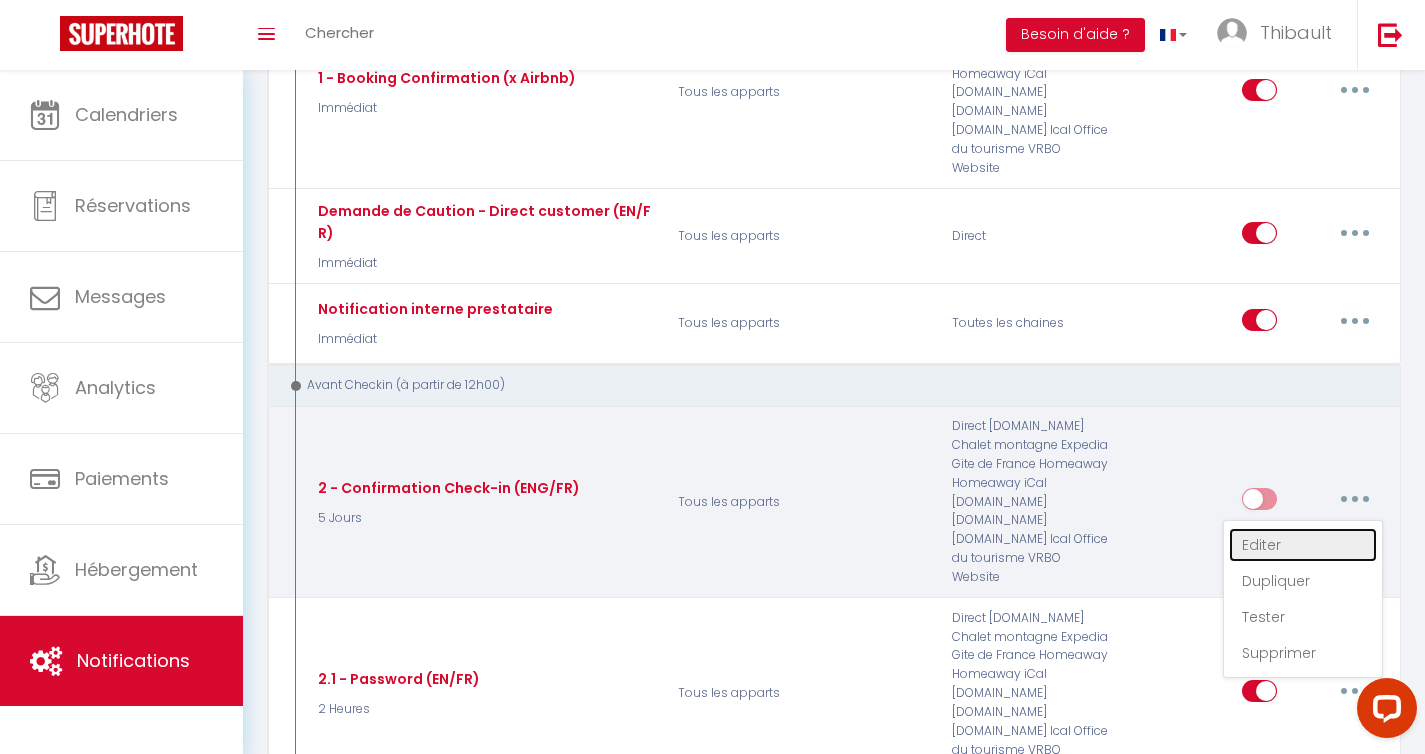 click on "Editer" at bounding box center [1303, 545] 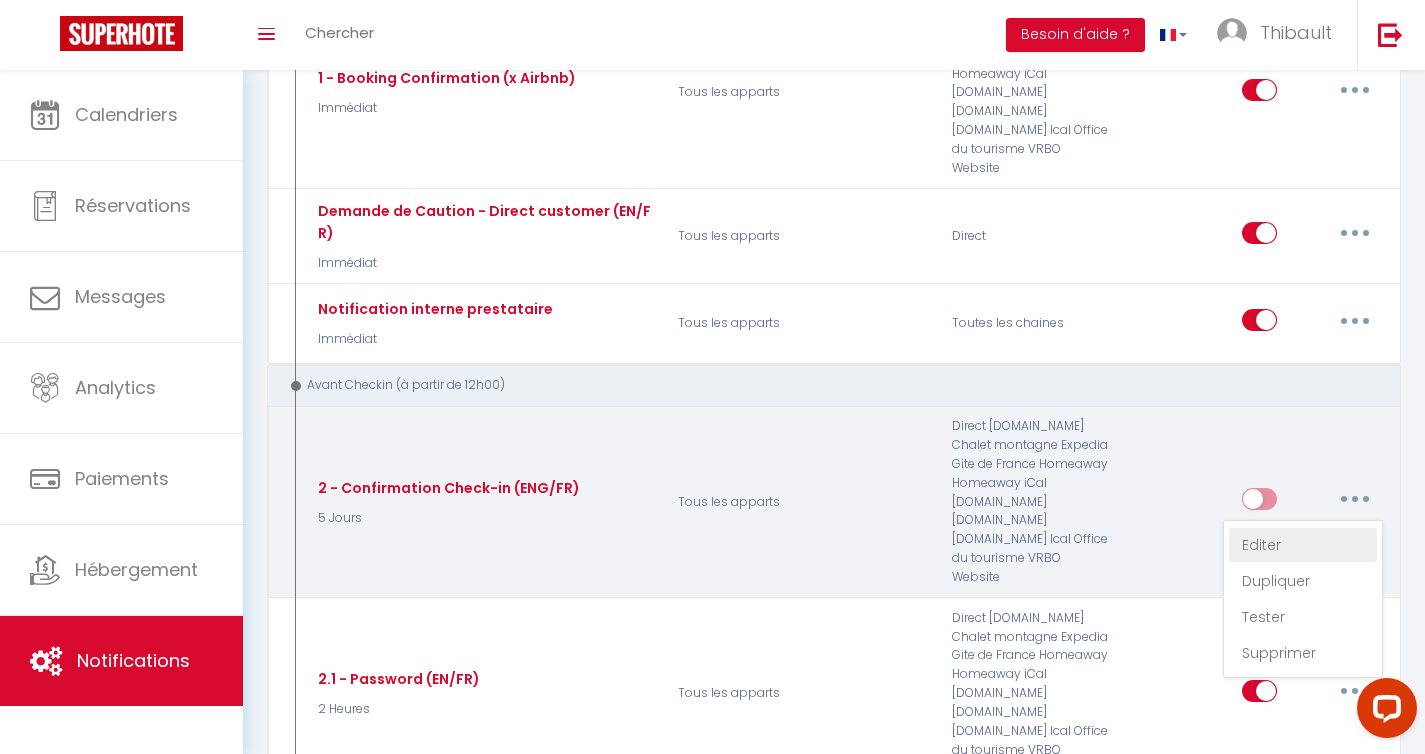 type on "2 - Confirmation Check-in (ENG/FR)" 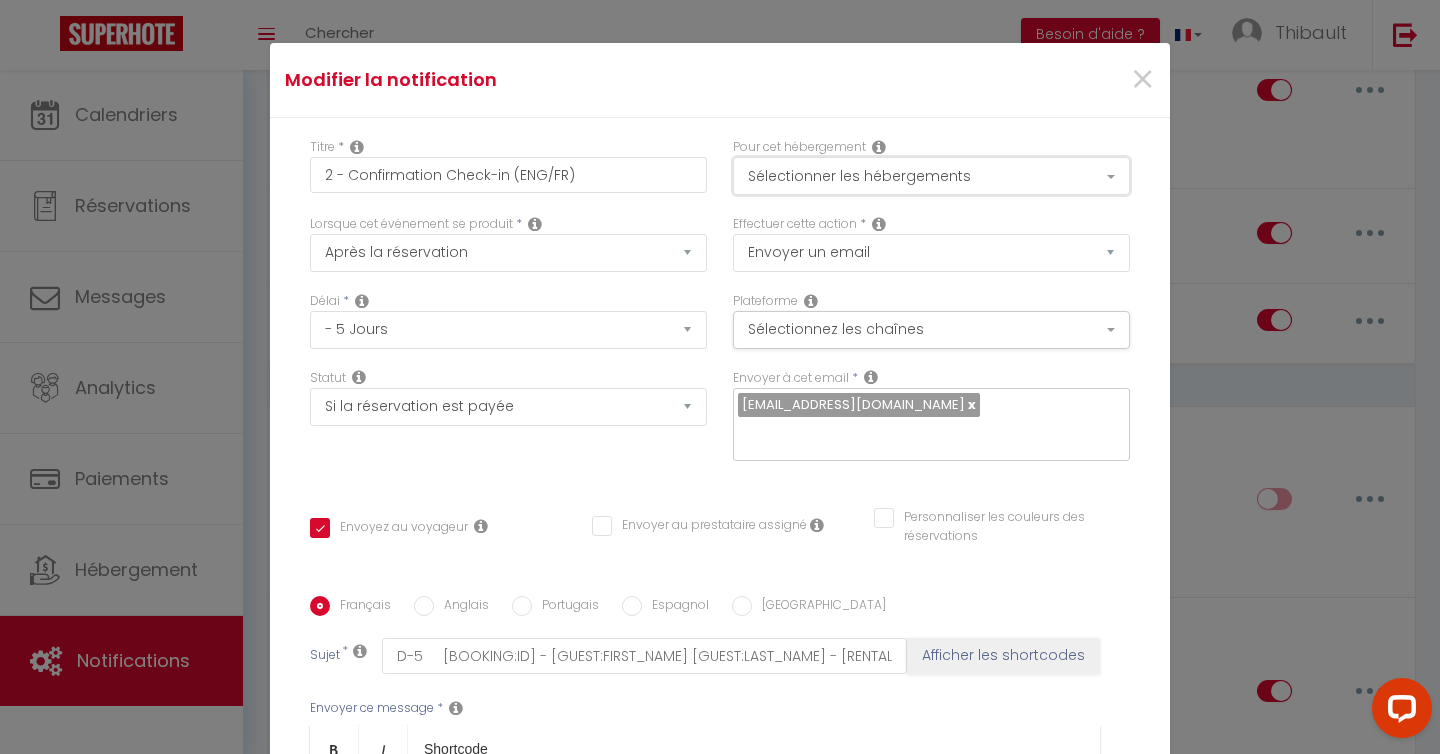 click on "Sélectionner les hébergements" at bounding box center [931, 176] 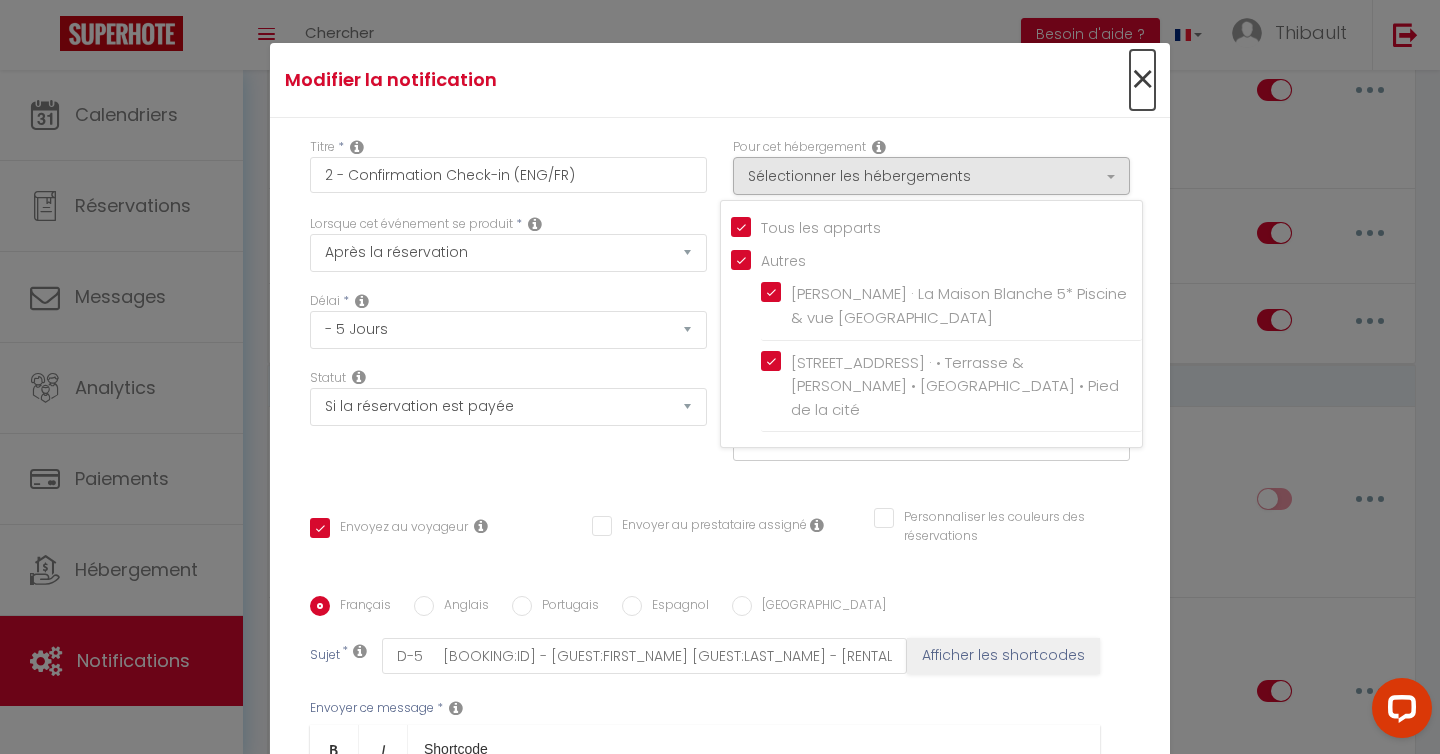 click on "×" at bounding box center (1142, 80) 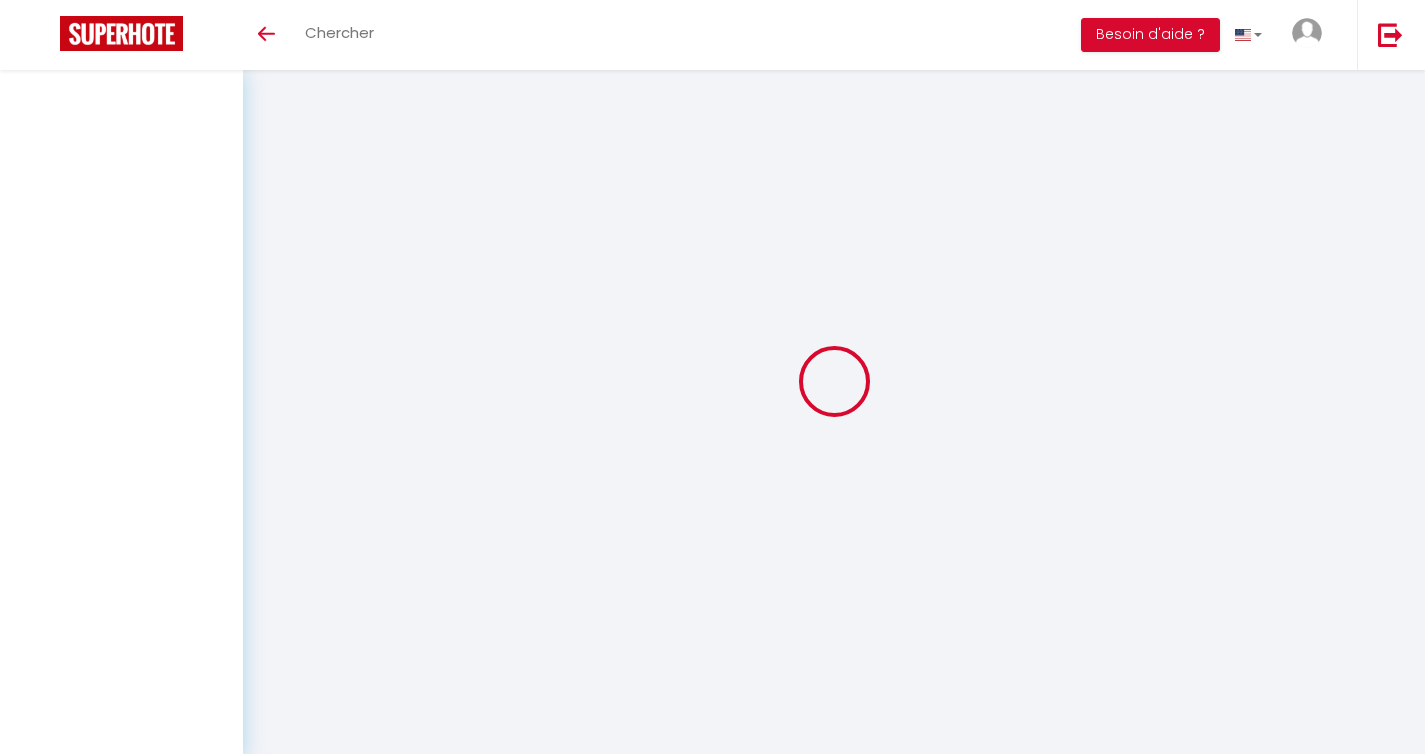 scroll, scrollTop: 0, scrollLeft: 0, axis: both 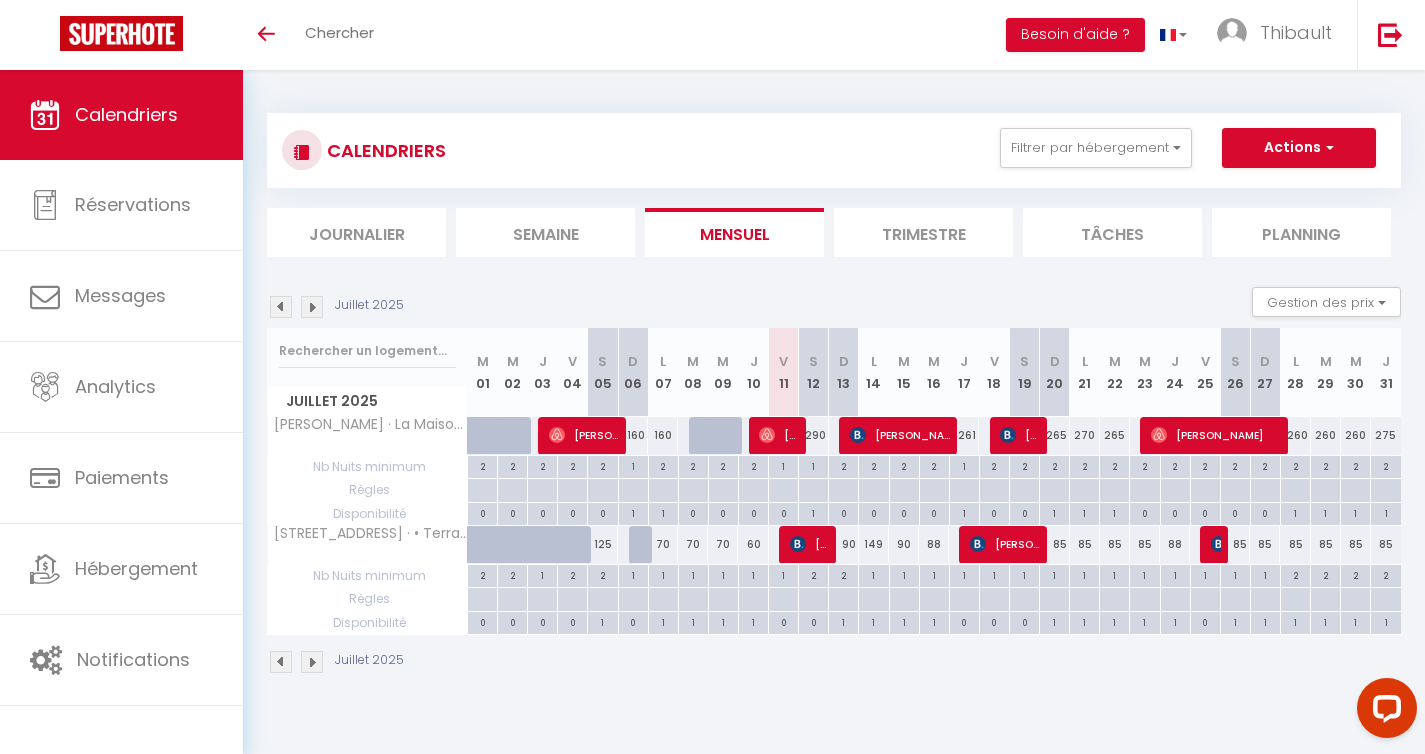 click at bounding box center [312, 307] 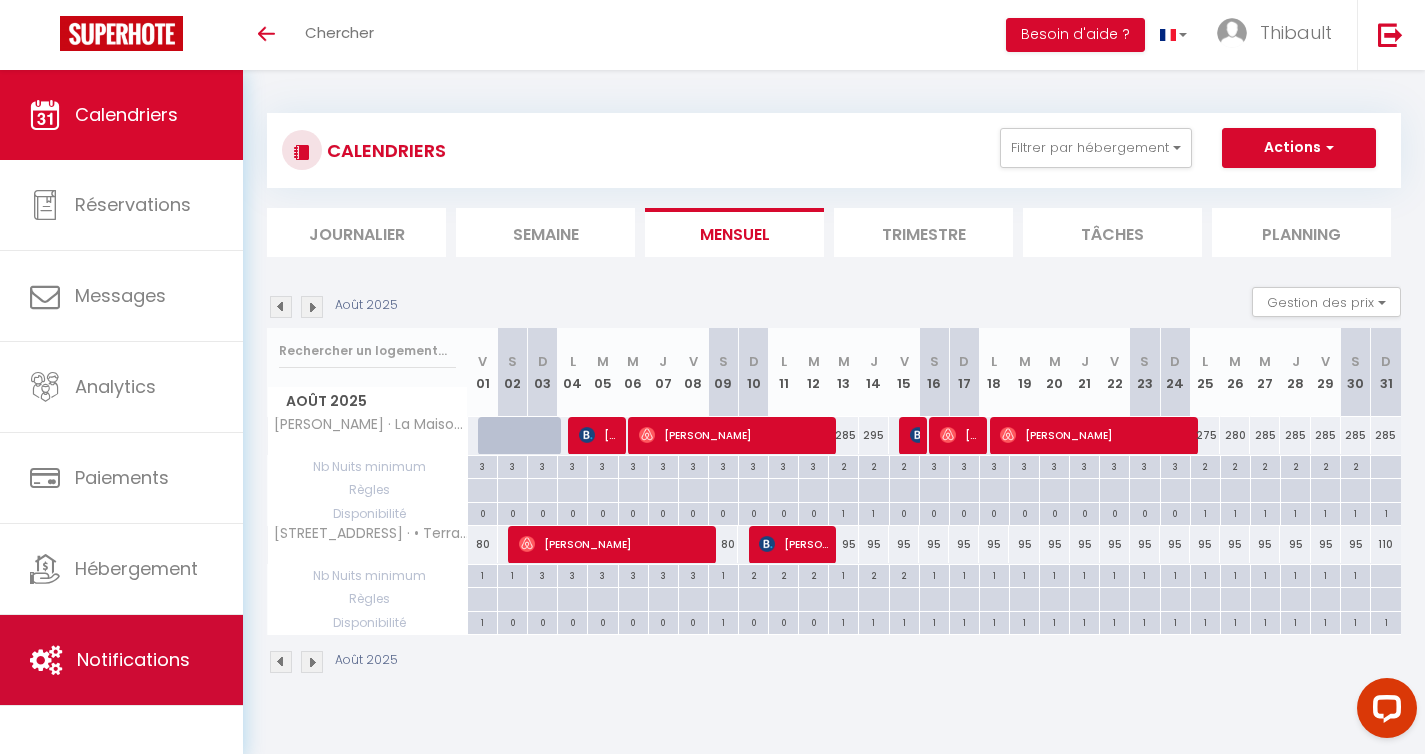 click on "Notifications" at bounding box center [121, 660] 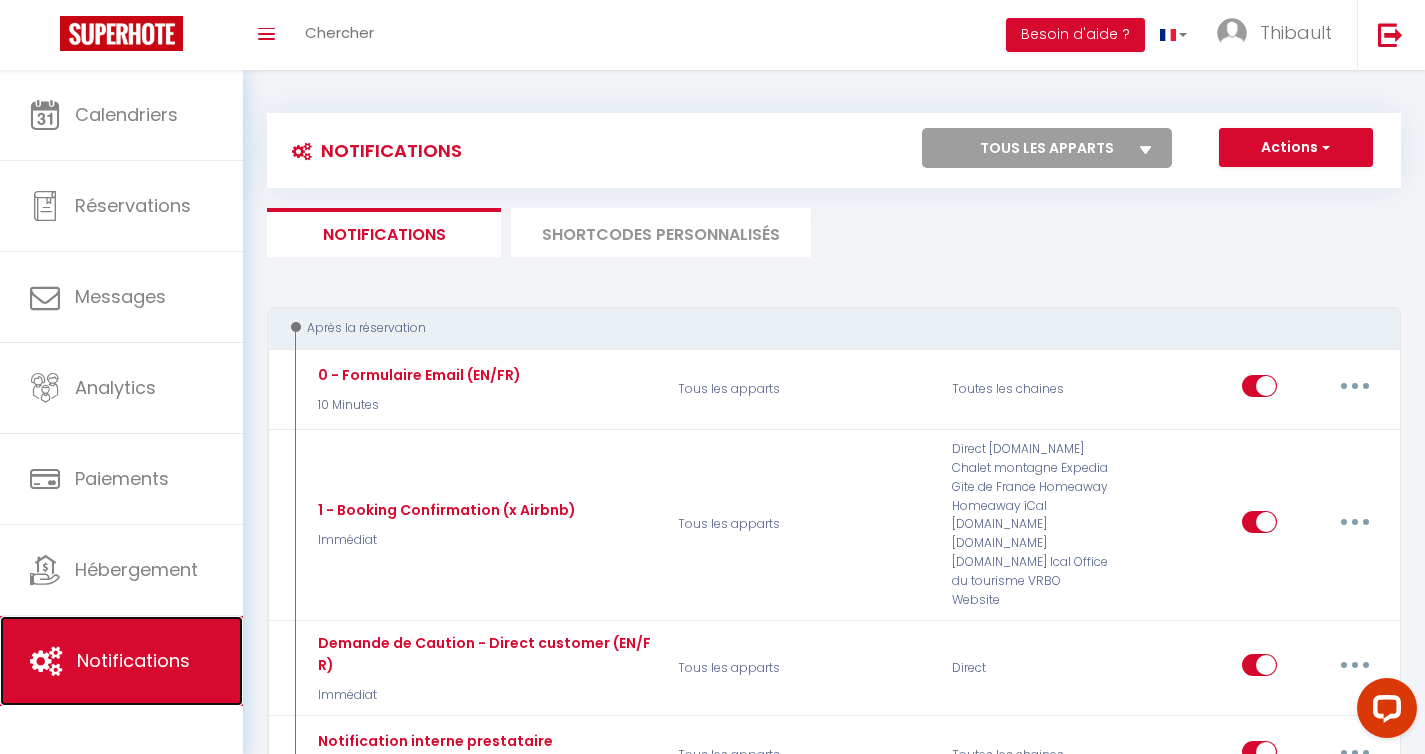 click on "Notifications" at bounding box center [121, 661] 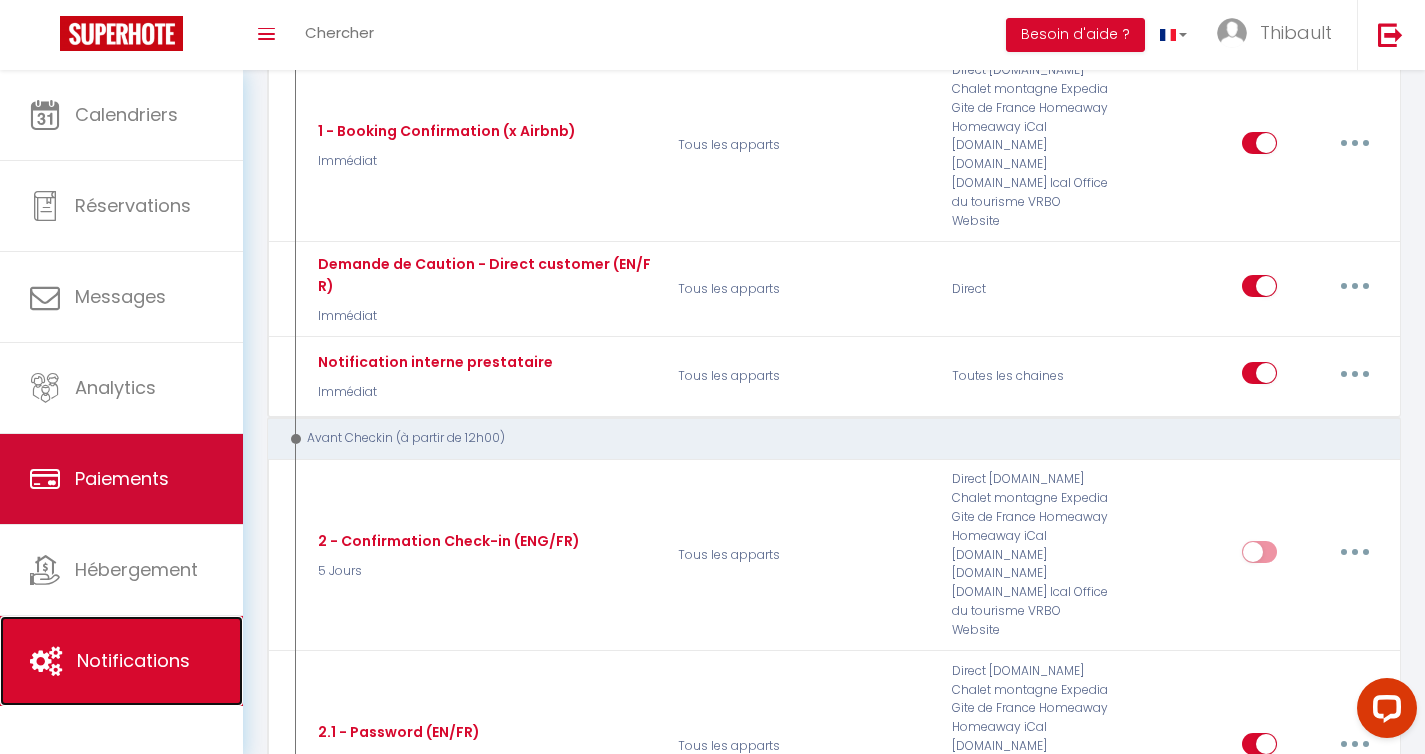 scroll, scrollTop: 0, scrollLeft: 0, axis: both 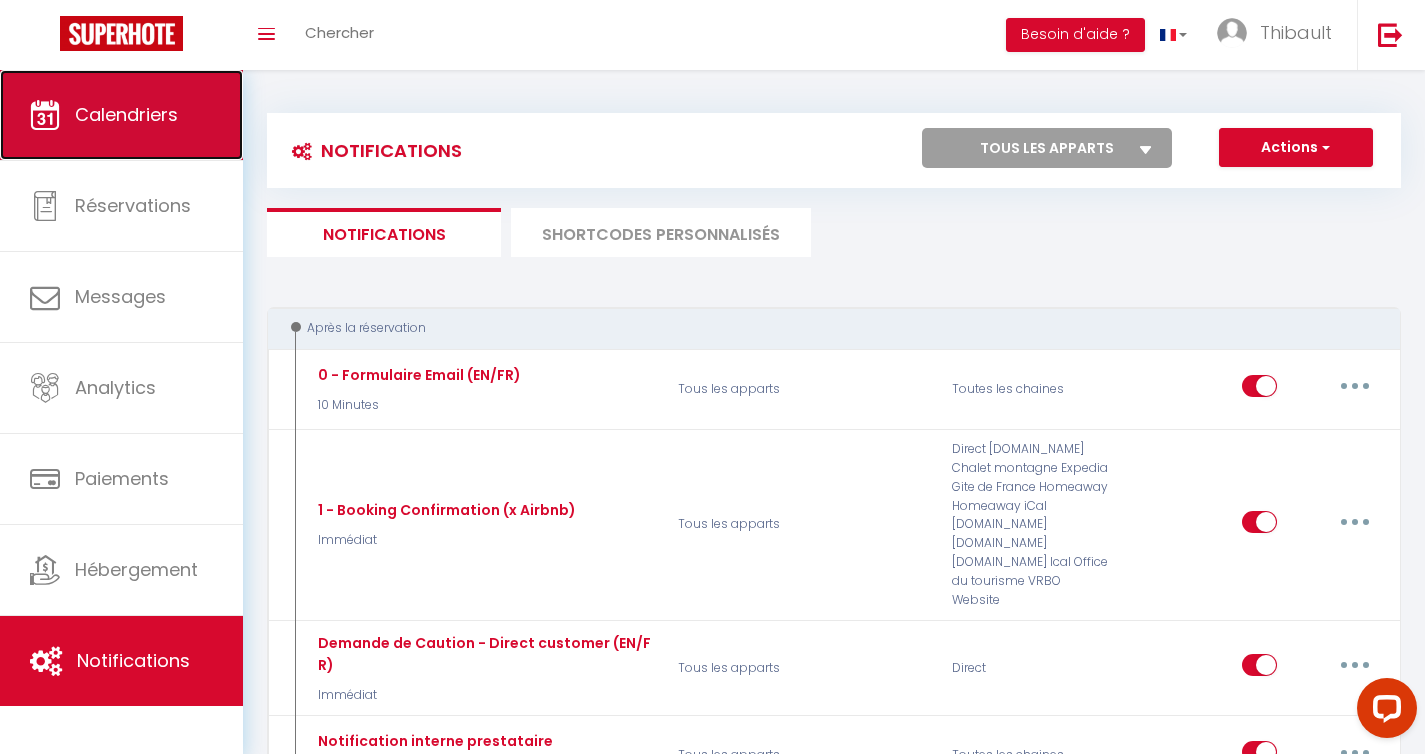 click on "Calendriers" at bounding box center [121, 115] 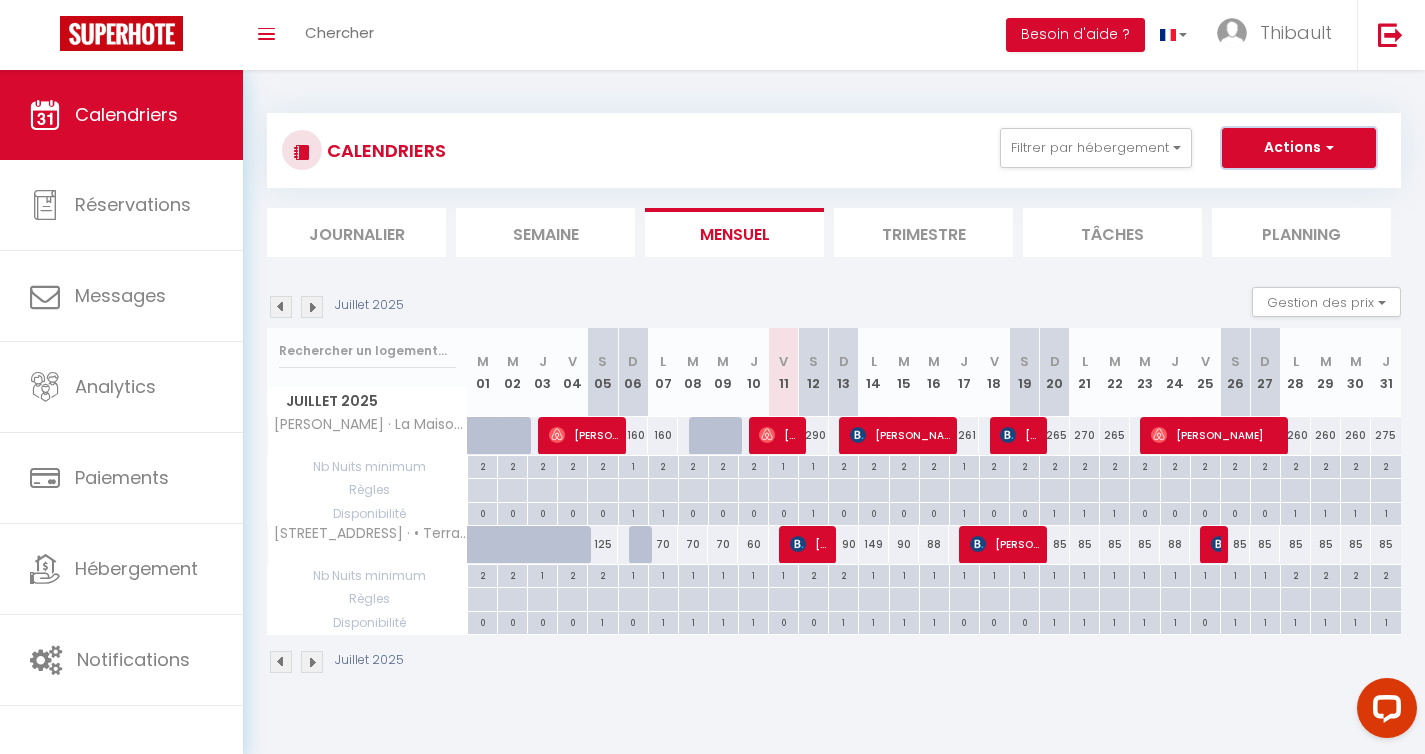 click on "Actions" at bounding box center (1299, 148) 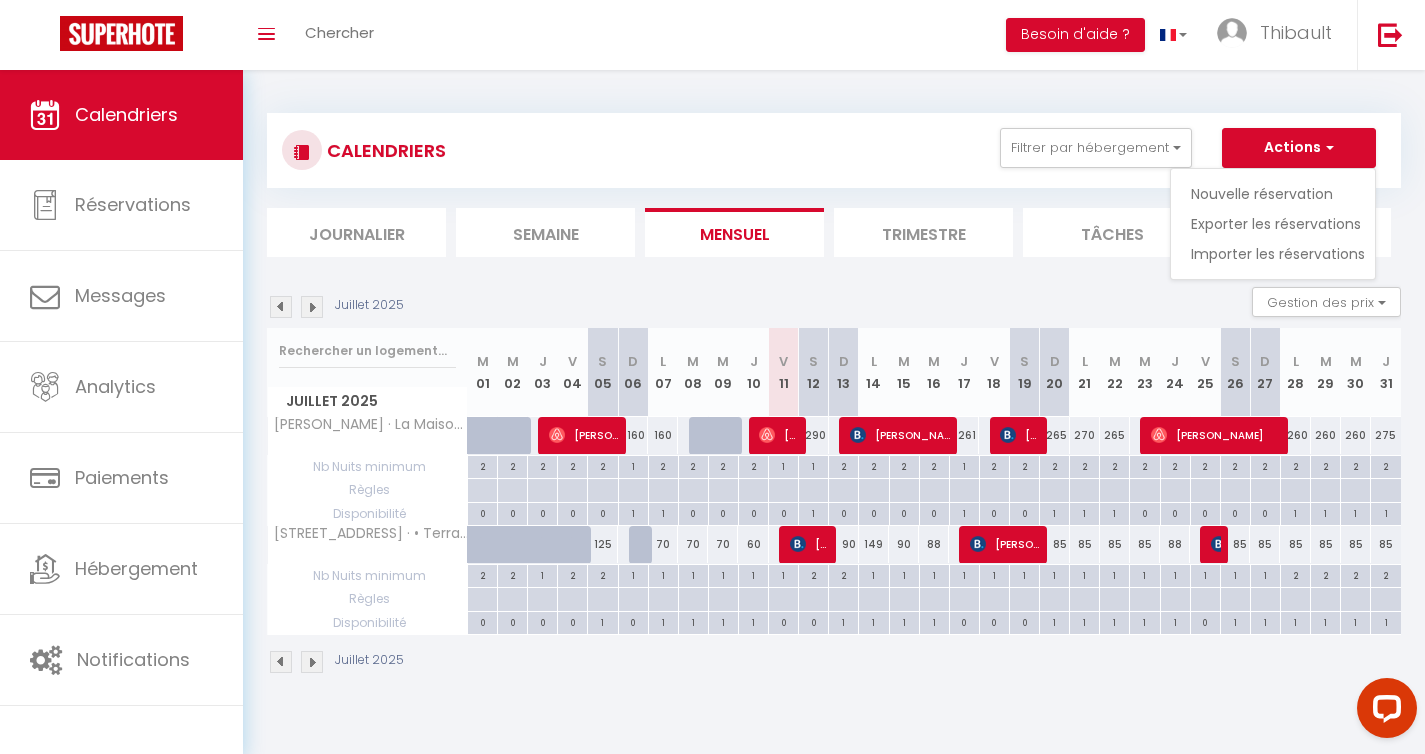 click on "CALENDRIERS
Filtrer par hébergement
Tous       Wilson · La Maison Blanche 5*  Piscine & vue Cité Médiévale     151 Rue Trivalle · • Terrasse & Jacuzzi • Trivalle • Pied de la cité    Effacer   Sauvegarder
Actions
Nouvelle réservation   Exporter les réservations   Importer les réservations
Journalier
Semaine
Mensuel
Trimestre
Tâches
Planning
Juillet 2025
Gestion des prix
Nb Nuits minimum   Règles   Disponibilité           Juillet 2025
M
01
M
02
J   V   S" at bounding box center (834, 394) 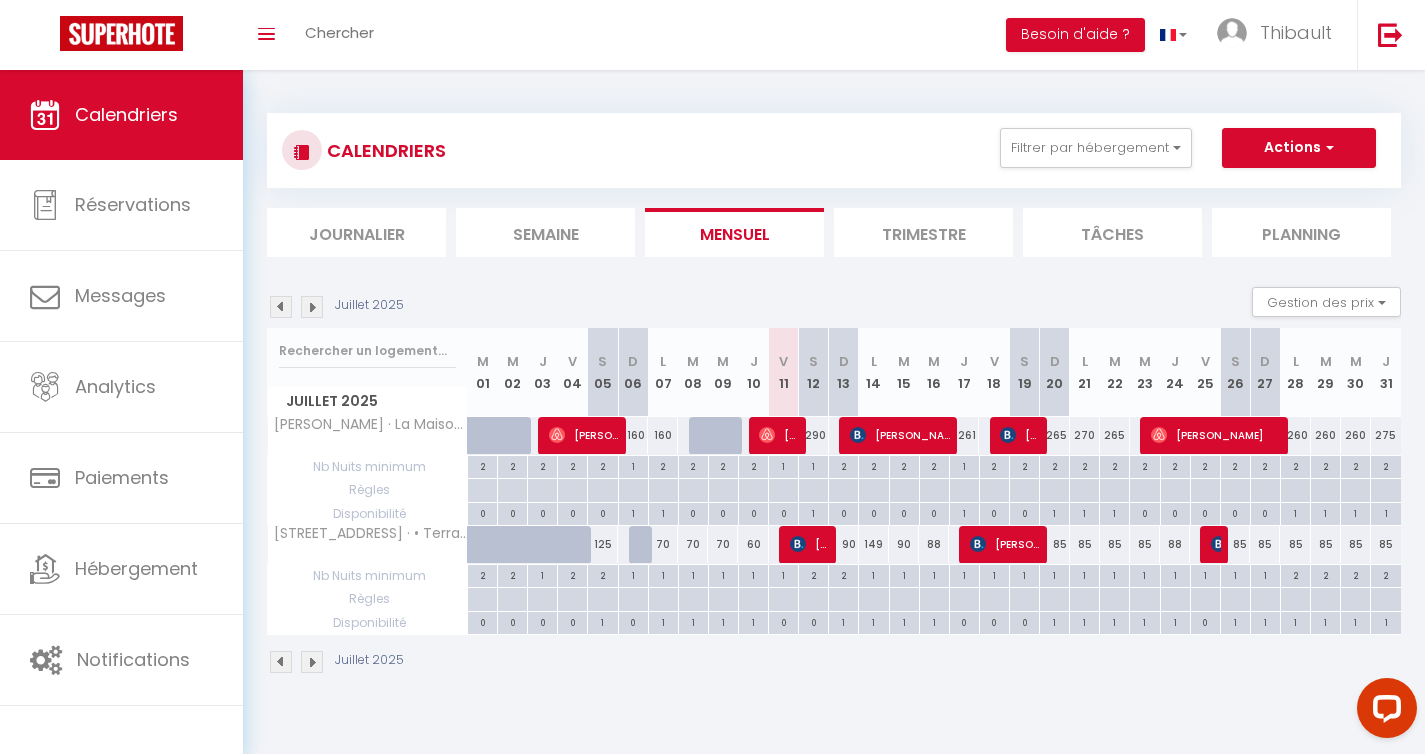click at bounding box center (312, 307) 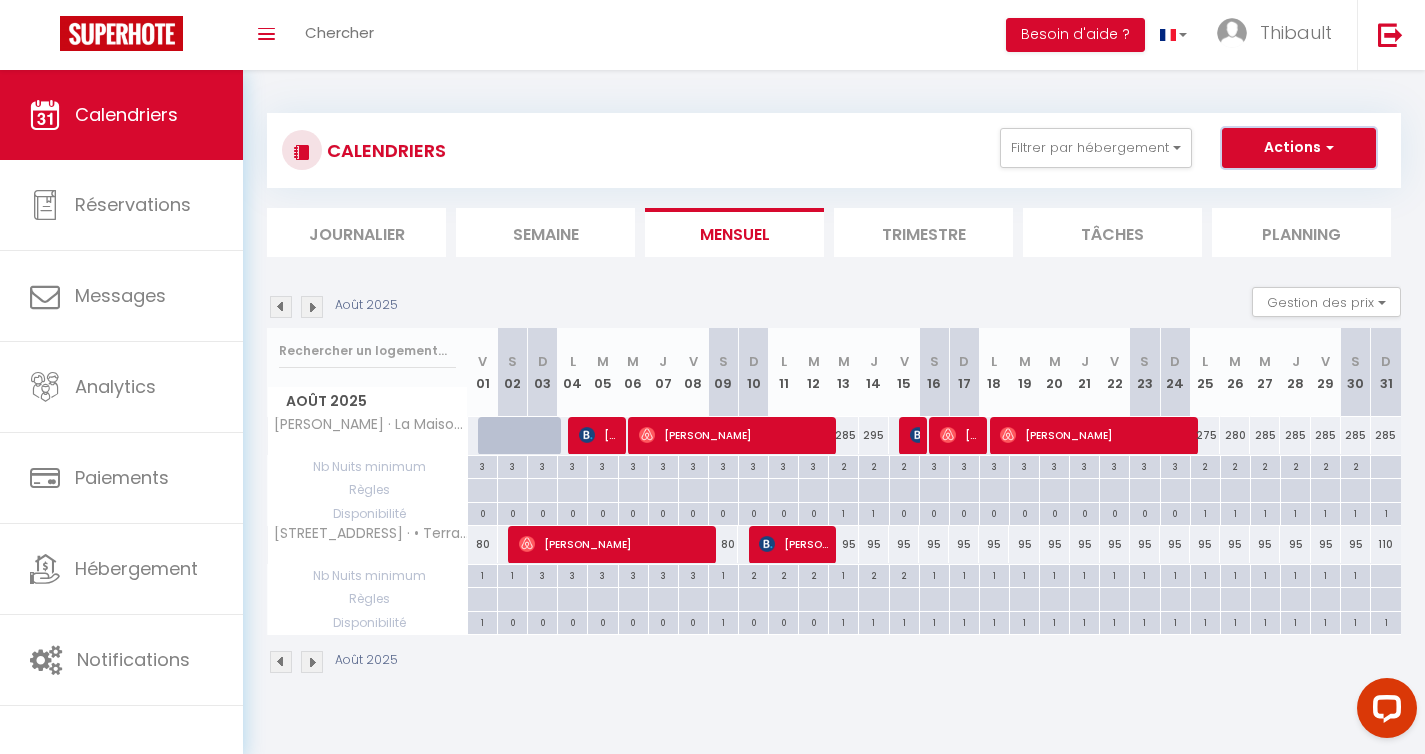 click at bounding box center [1327, 147] 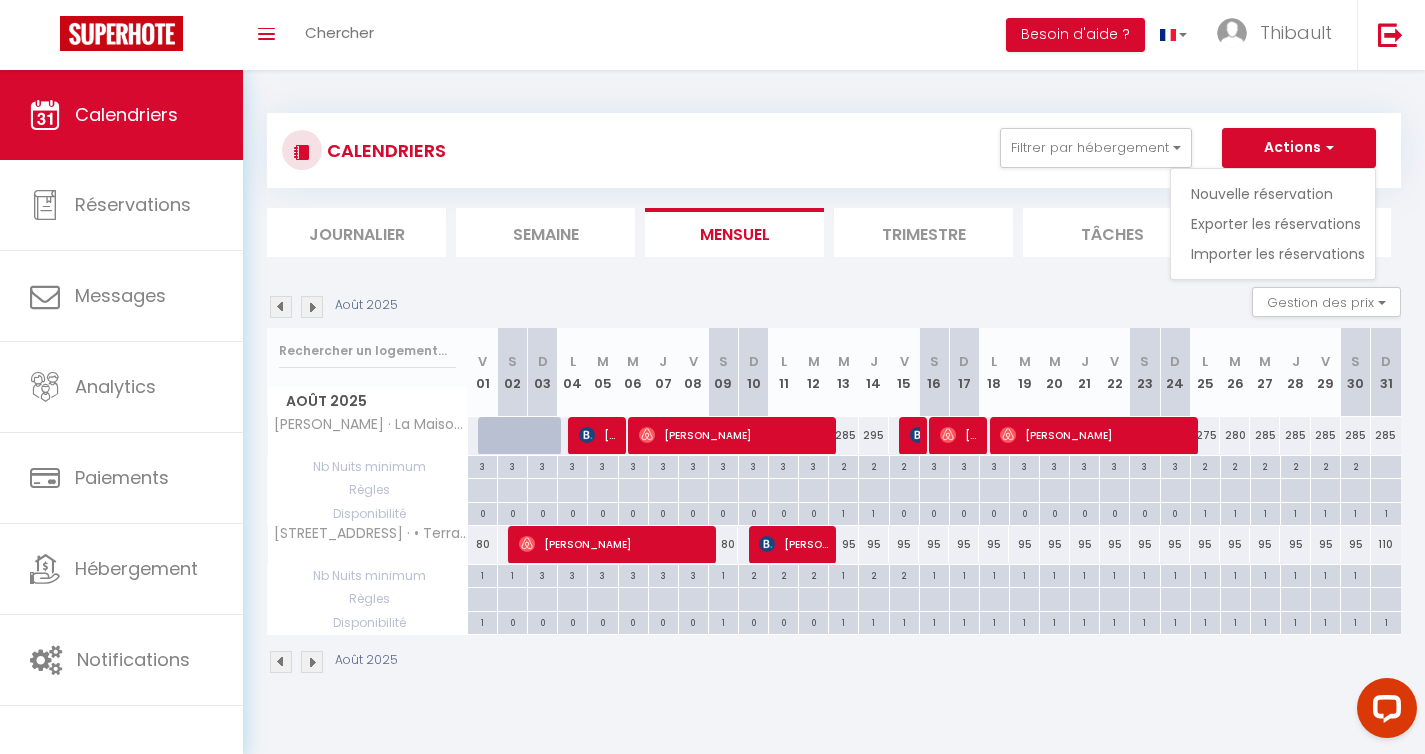 click on "CALENDRIERS
Filtrer par hébergement
Tous       Wilson · La Maison Blanche 5*  Piscine & vue Cité Médiévale     151 Rue Trivalle · • Terrasse & Jacuzzi • Trivalle • Pied de la cité    Effacer   Sauvegarder
Actions
Nouvelle réservation   Exporter les réservations   Importer les réservations
Journalier
Semaine
Mensuel
Trimestre
Tâches
Planning
Août 2025
Gestion des prix
Nb Nuits minimum   Règles   Disponibilité           Août 2025
V
01
S
02
D   L   M   M" at bounding box center [834, 394] 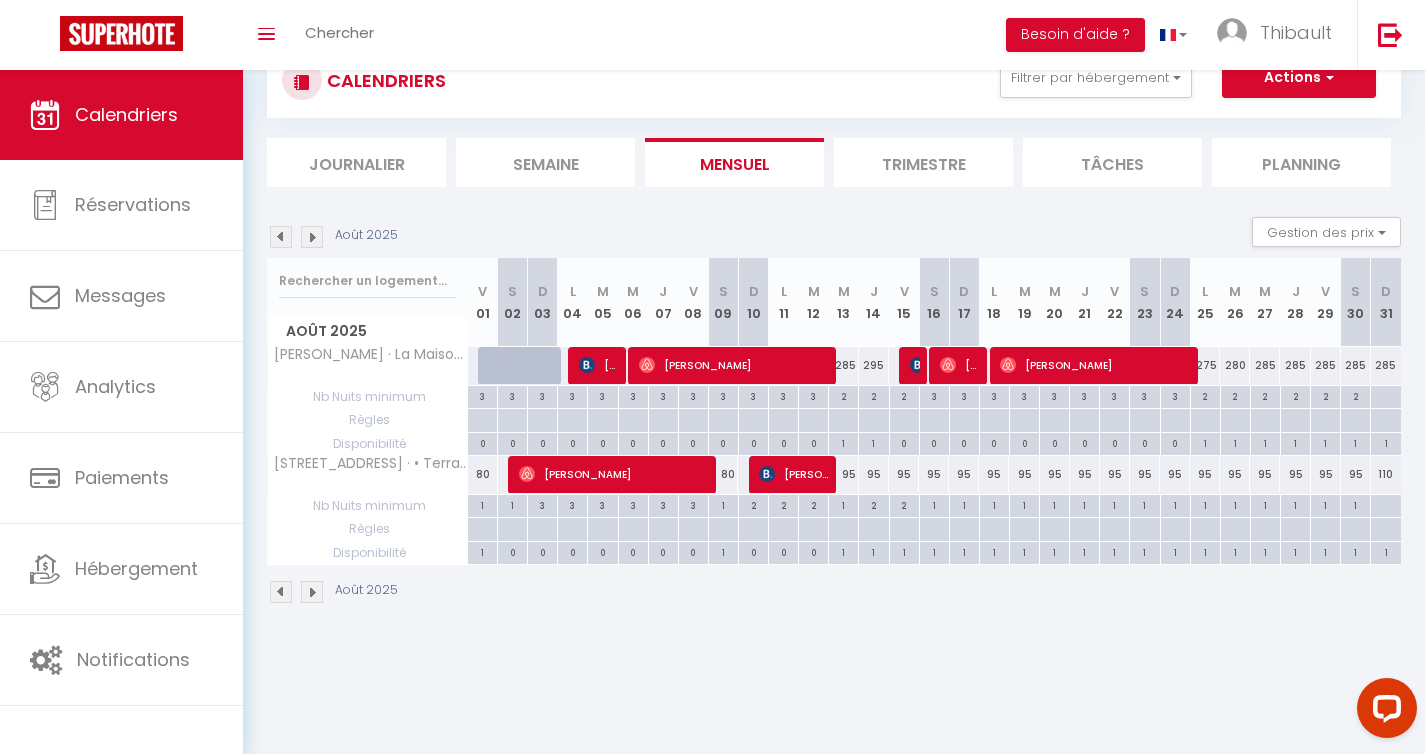 scroll, scrollTop: 0, scrollLeft: 0, axis: both 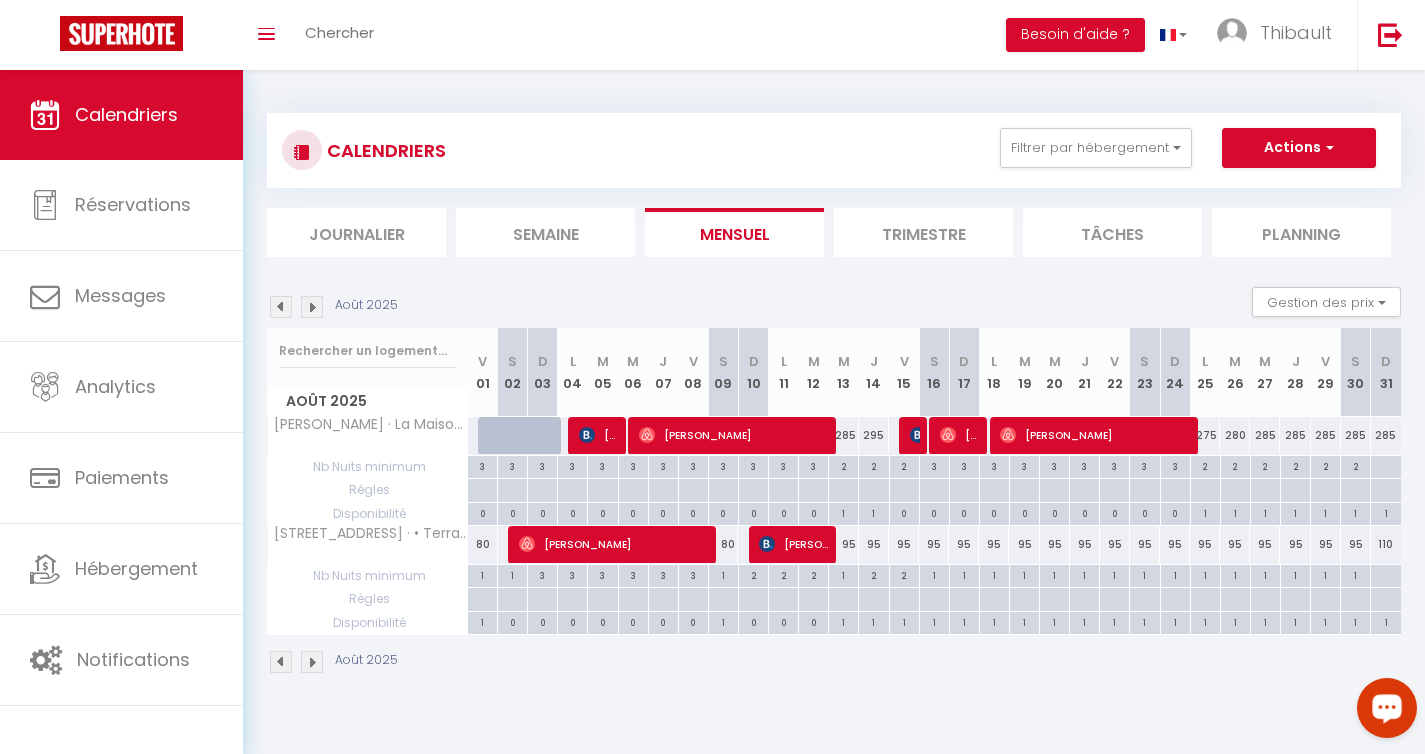 click 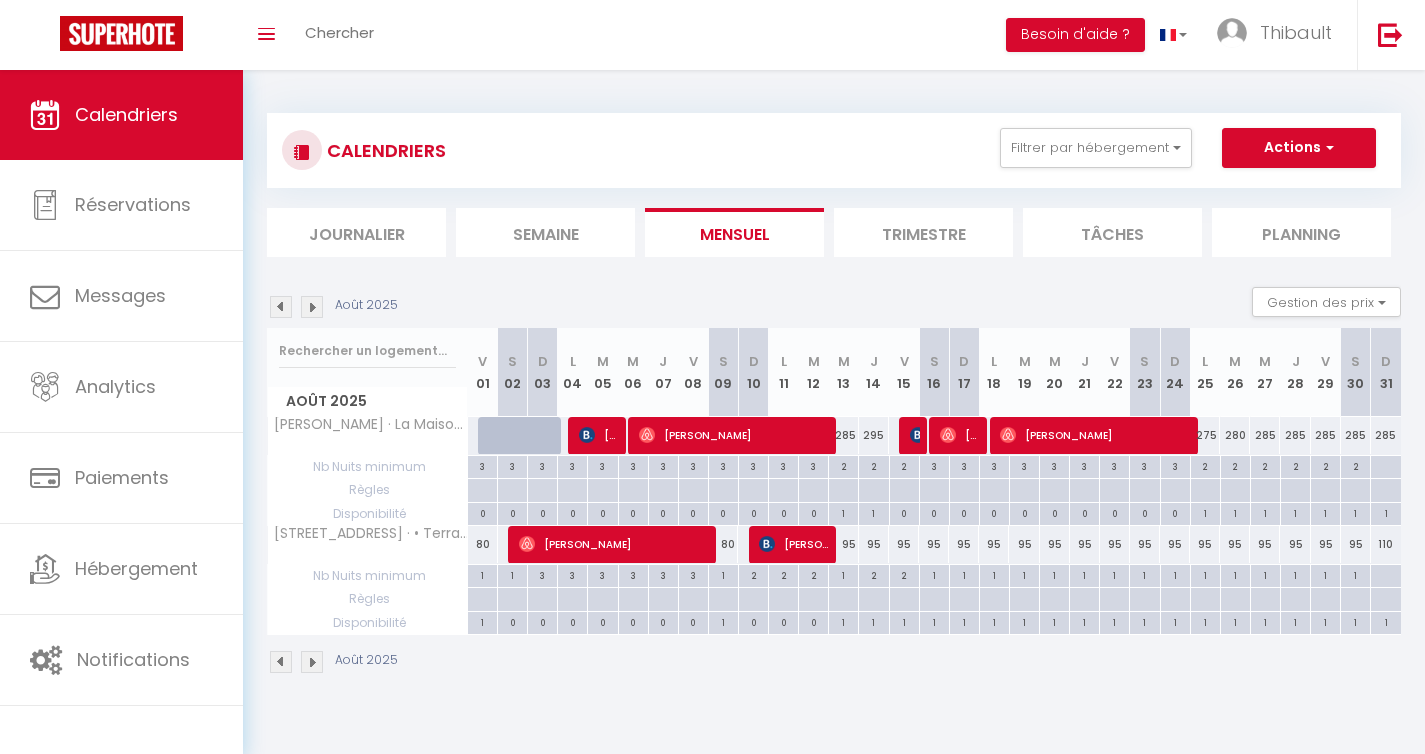 click at bounding box center (312, 307) 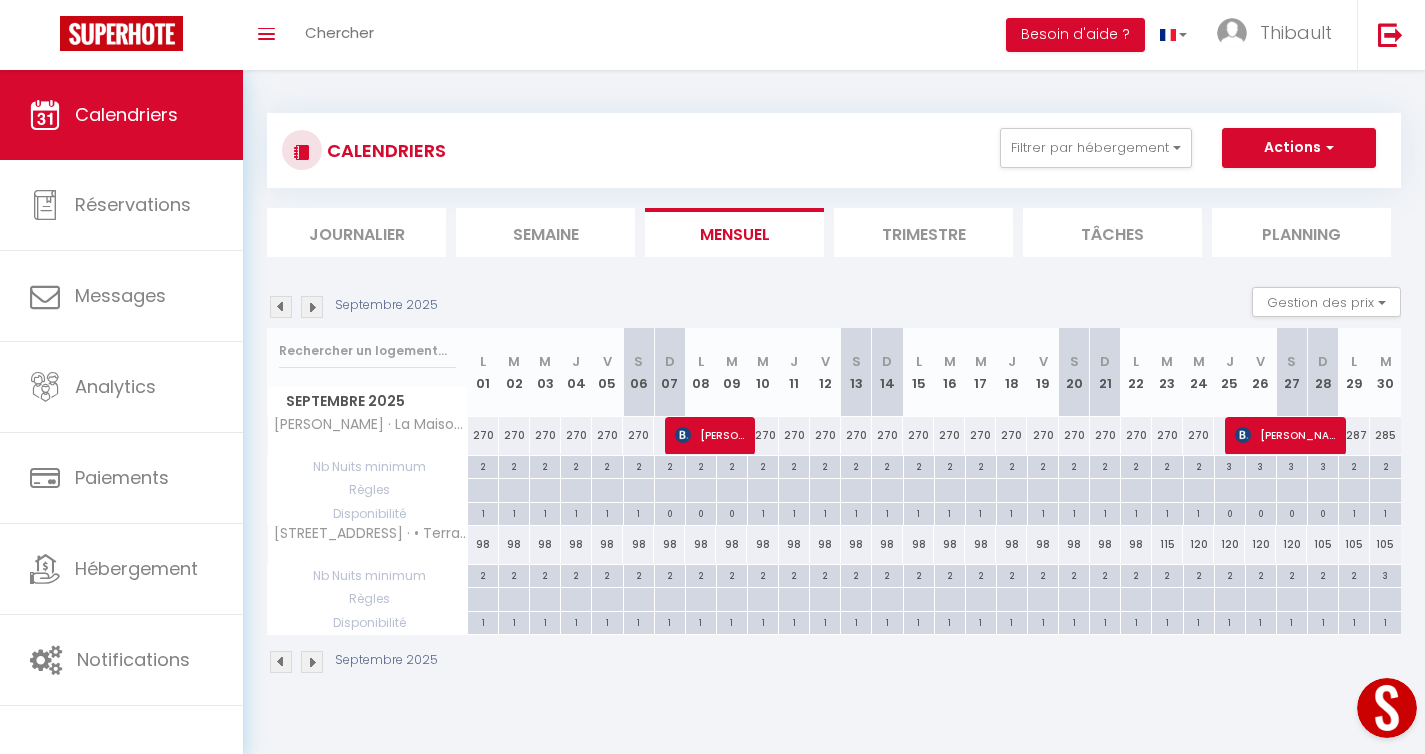 click at bounding box center [281, 307] 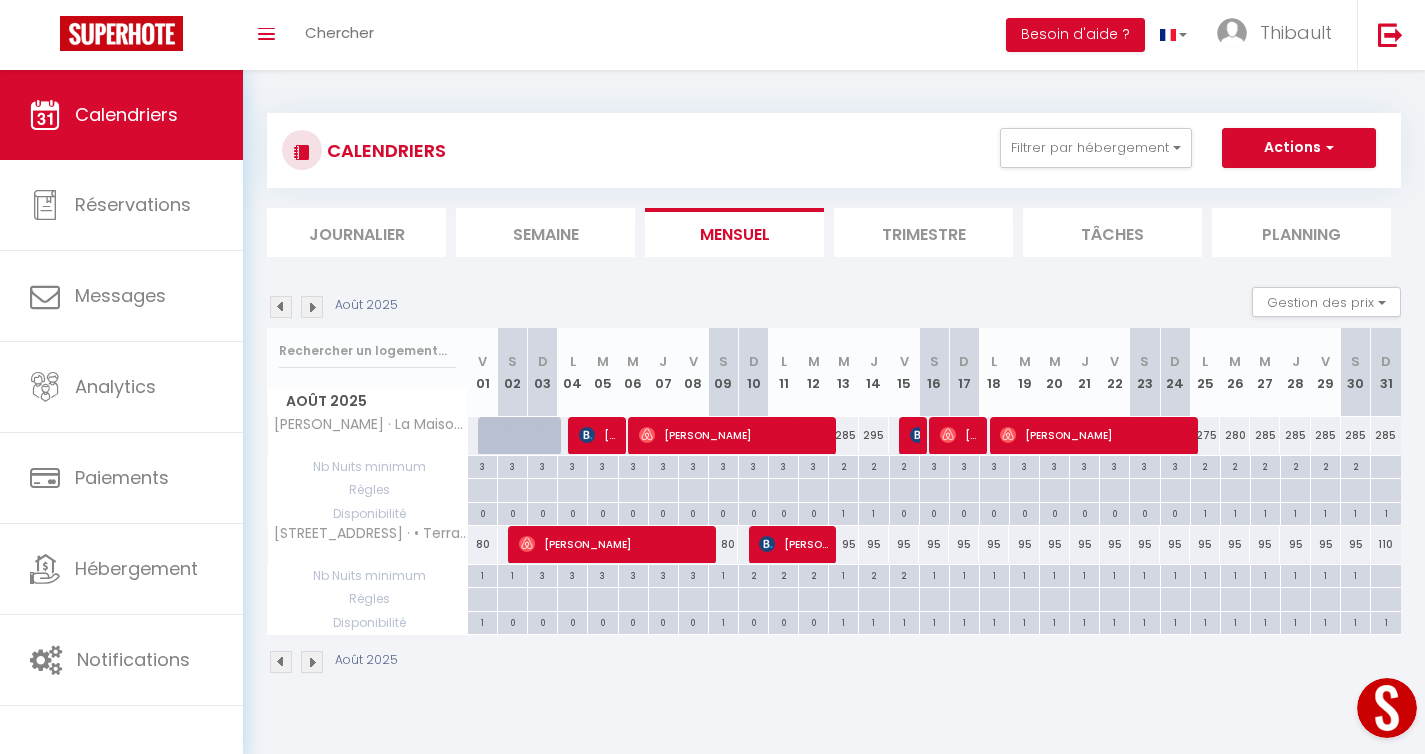 click at bounding box center [281, 307] 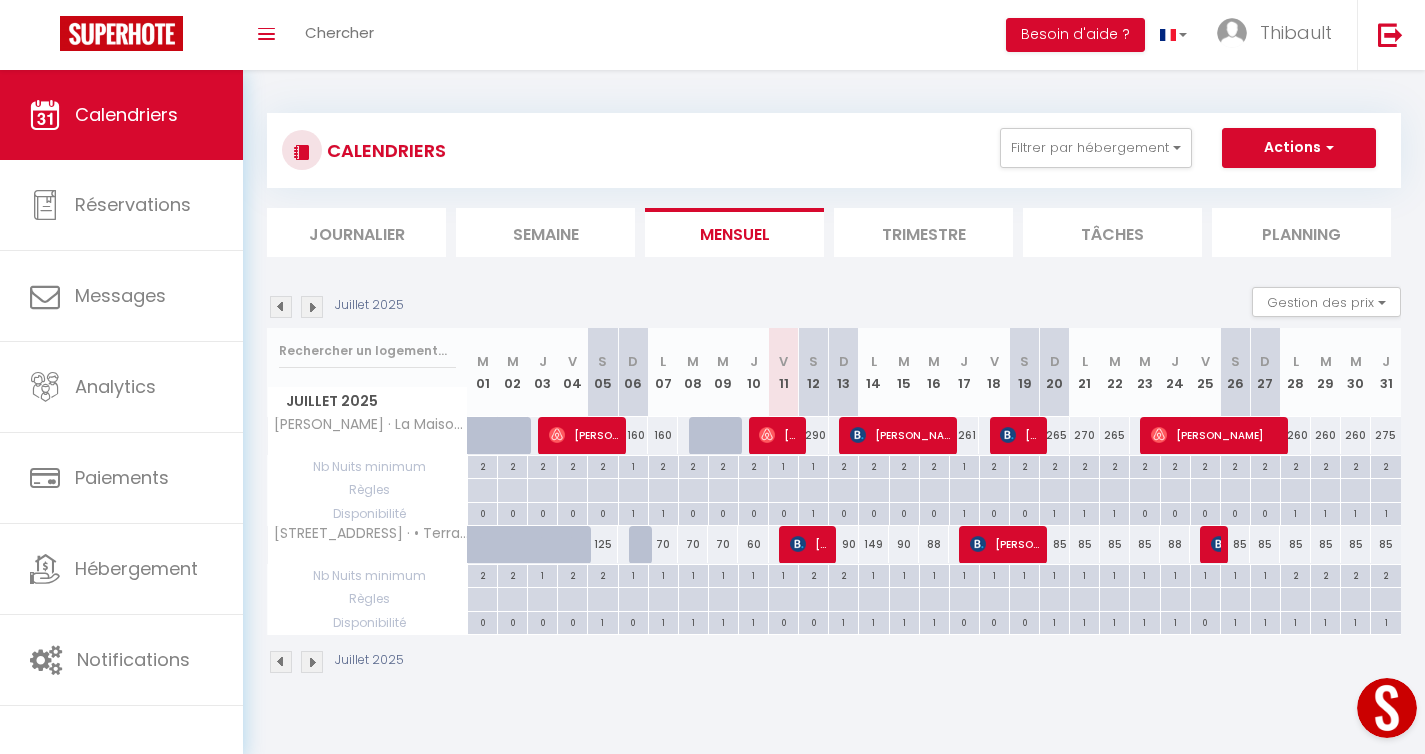 click at bounding box center (281, 307) 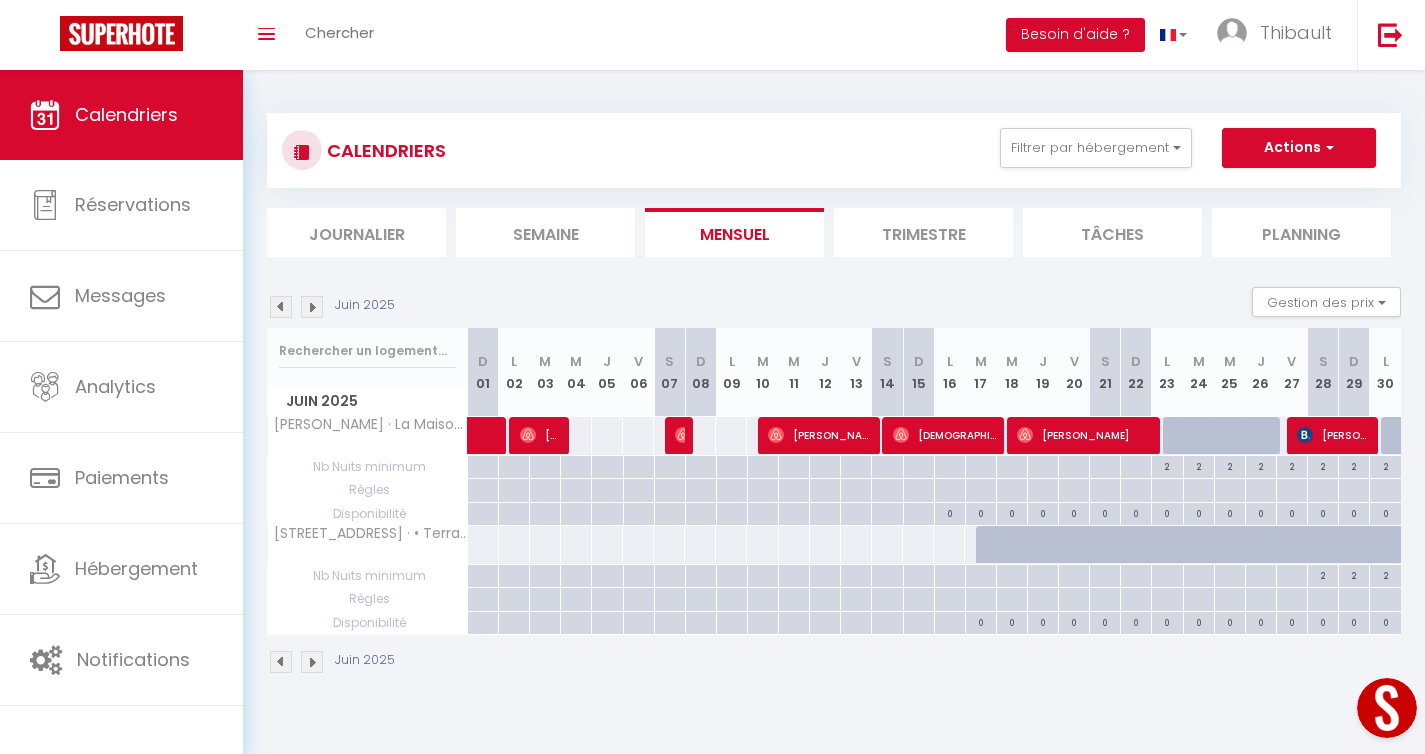 click on "Juin 2025" at bounding box center [334, 307] 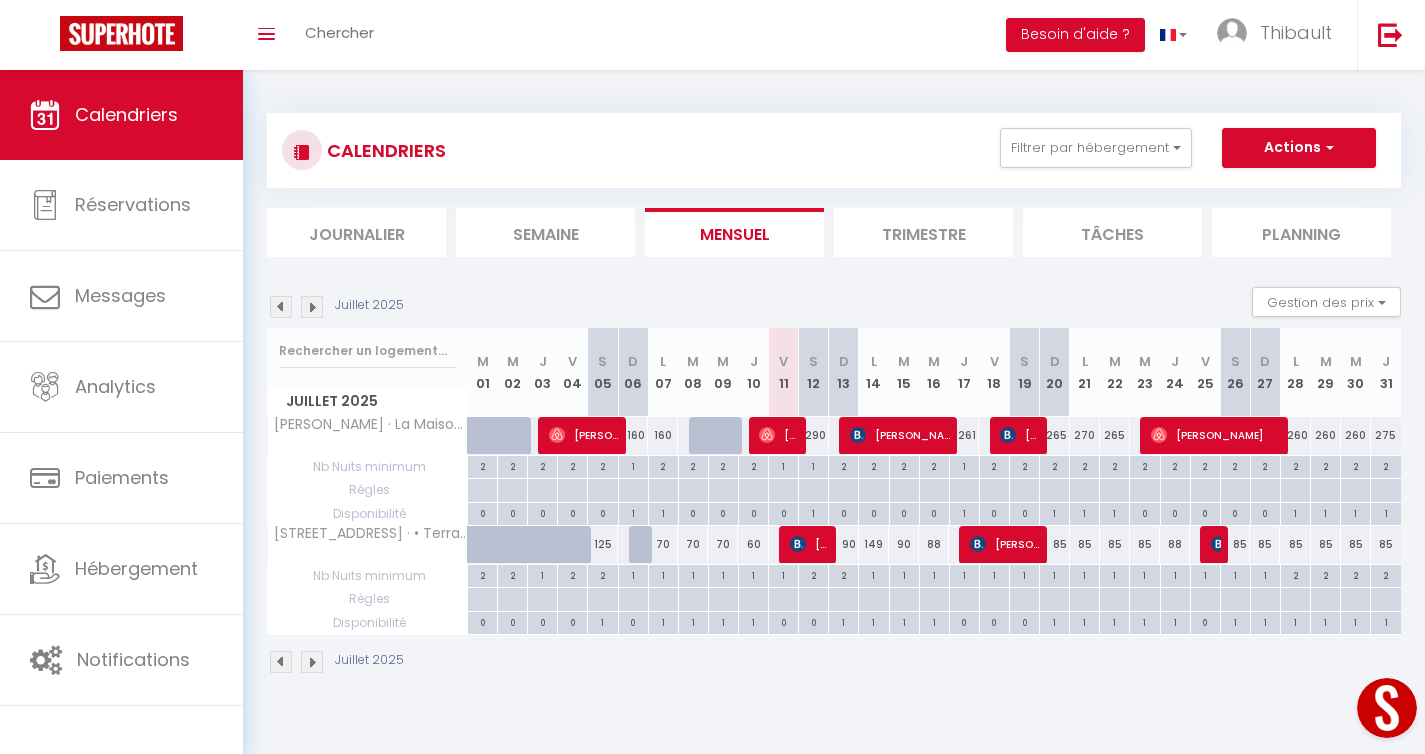 click at bounding box center [312, 307] 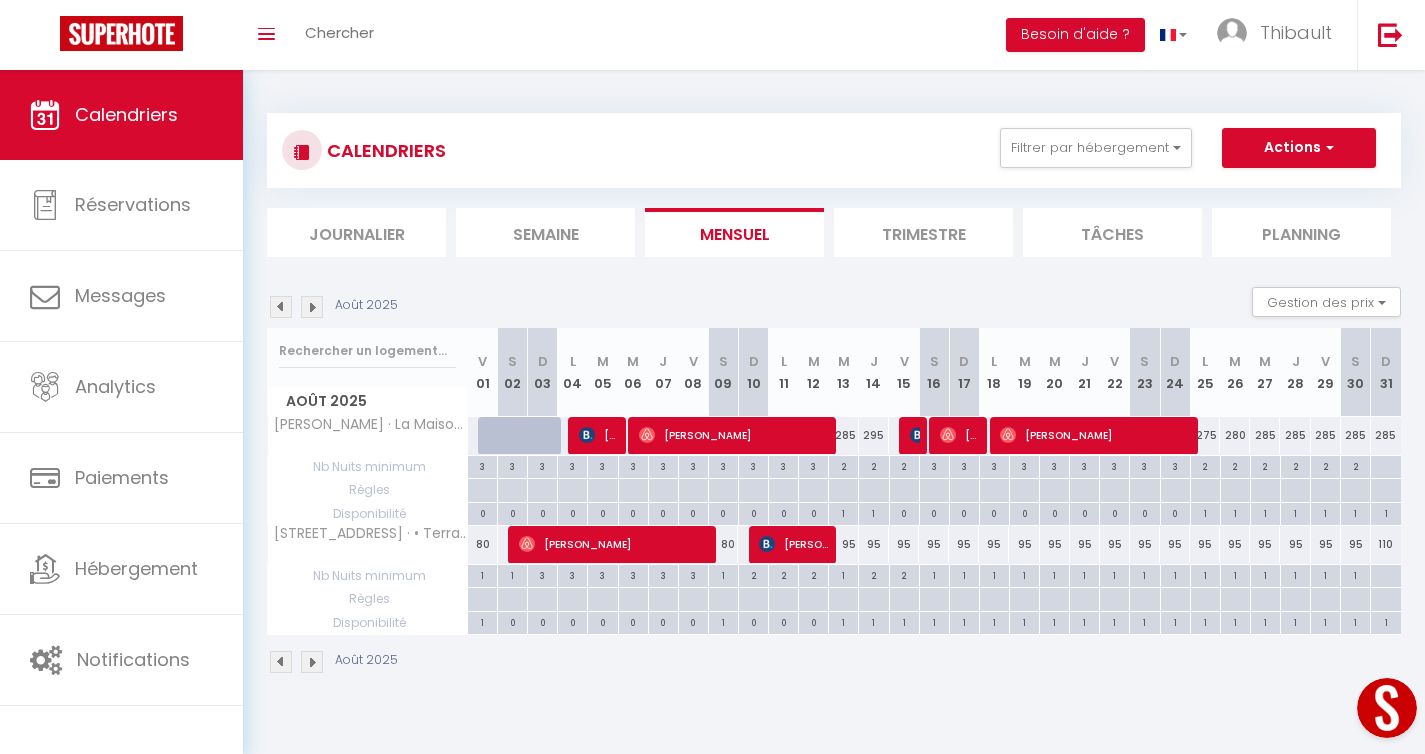 click on "295" at bounding box center (874, 435) 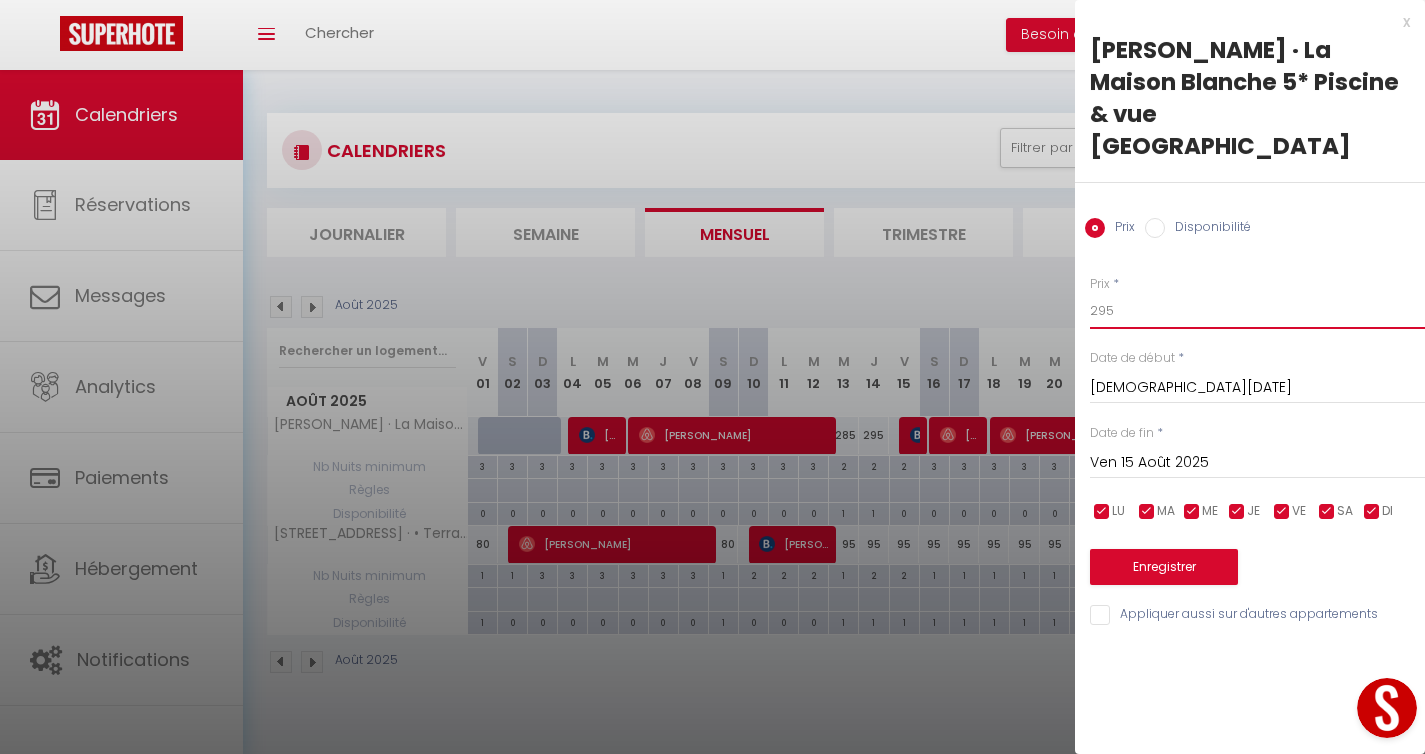drag, startPoint x: 1134, startPoint y: 284, endPoint x: 1074, endPoint y: 279, distance: 60.207973 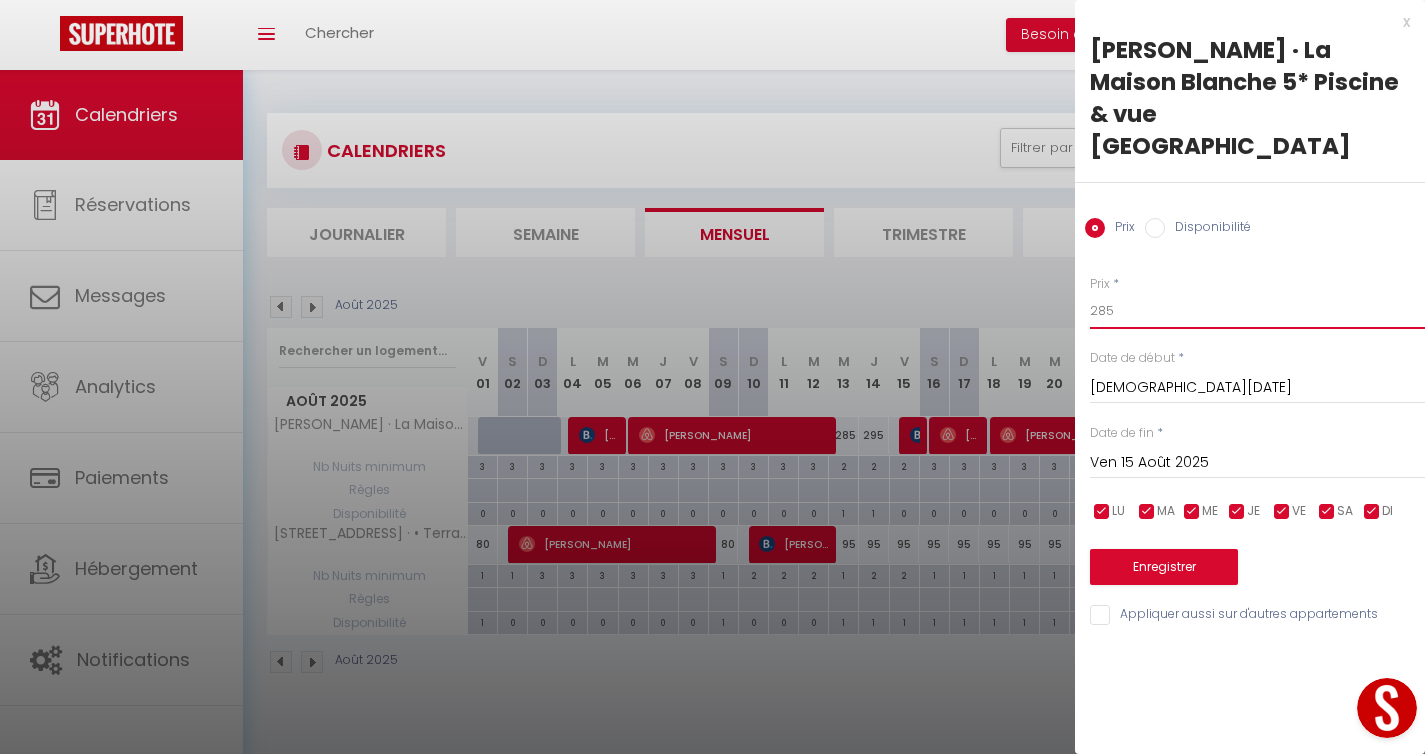 type on "285" 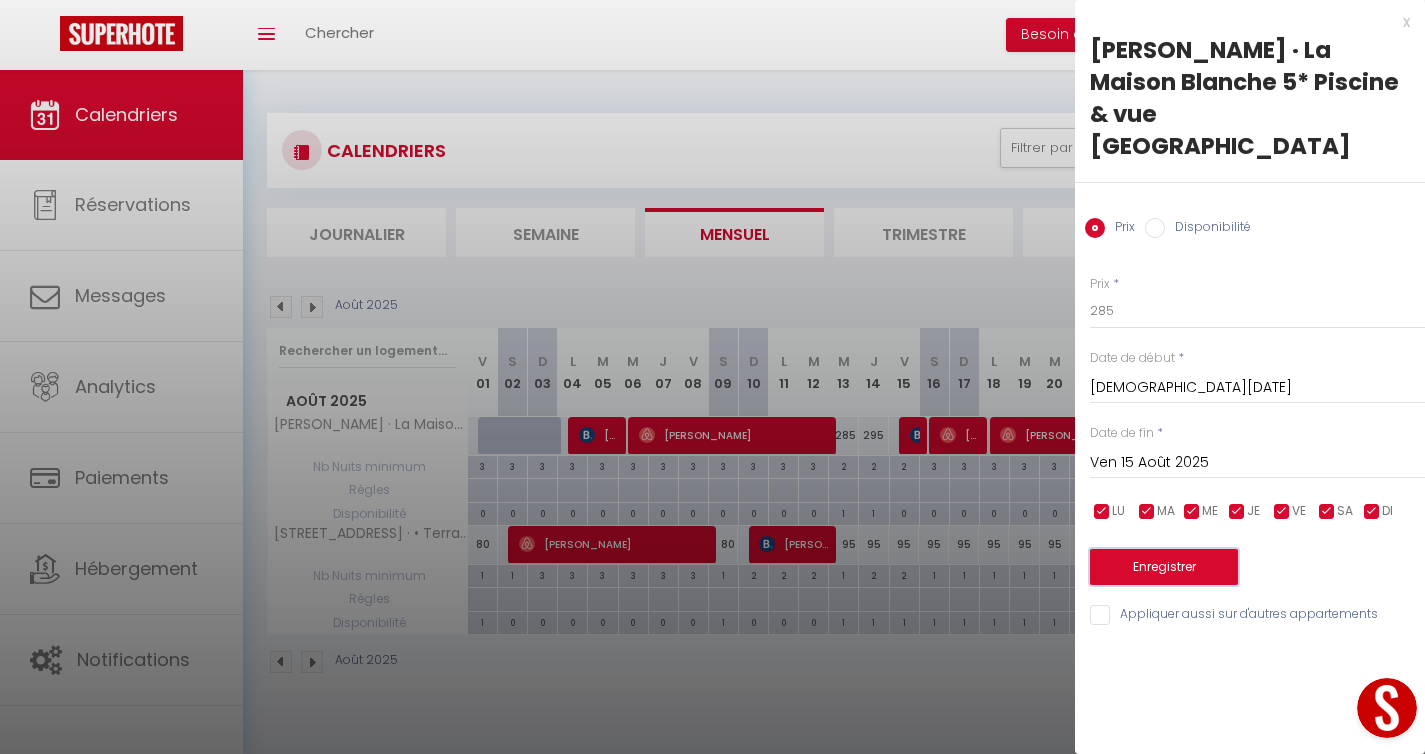 click on "Enregistrer" at bounding box center (1164, 567) 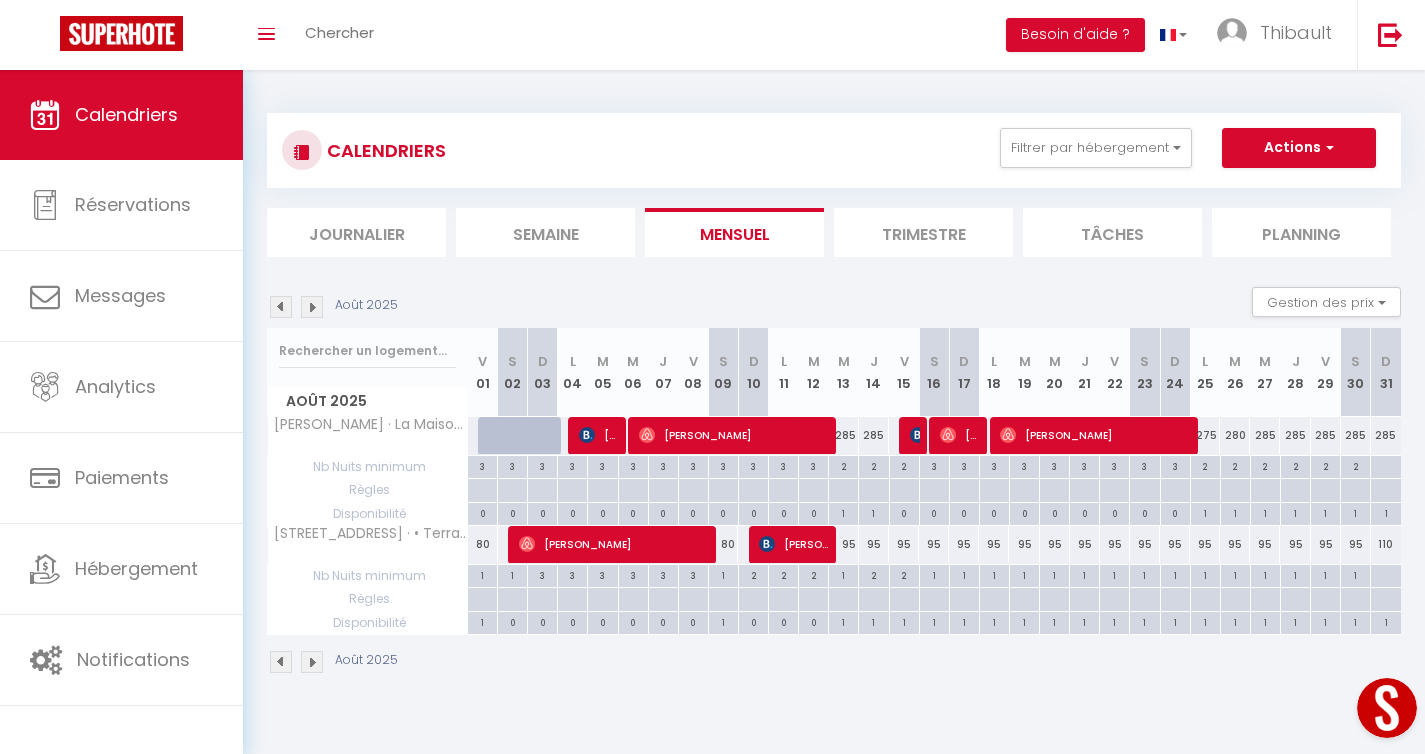 click on "2" at bounding box center (873, 465) 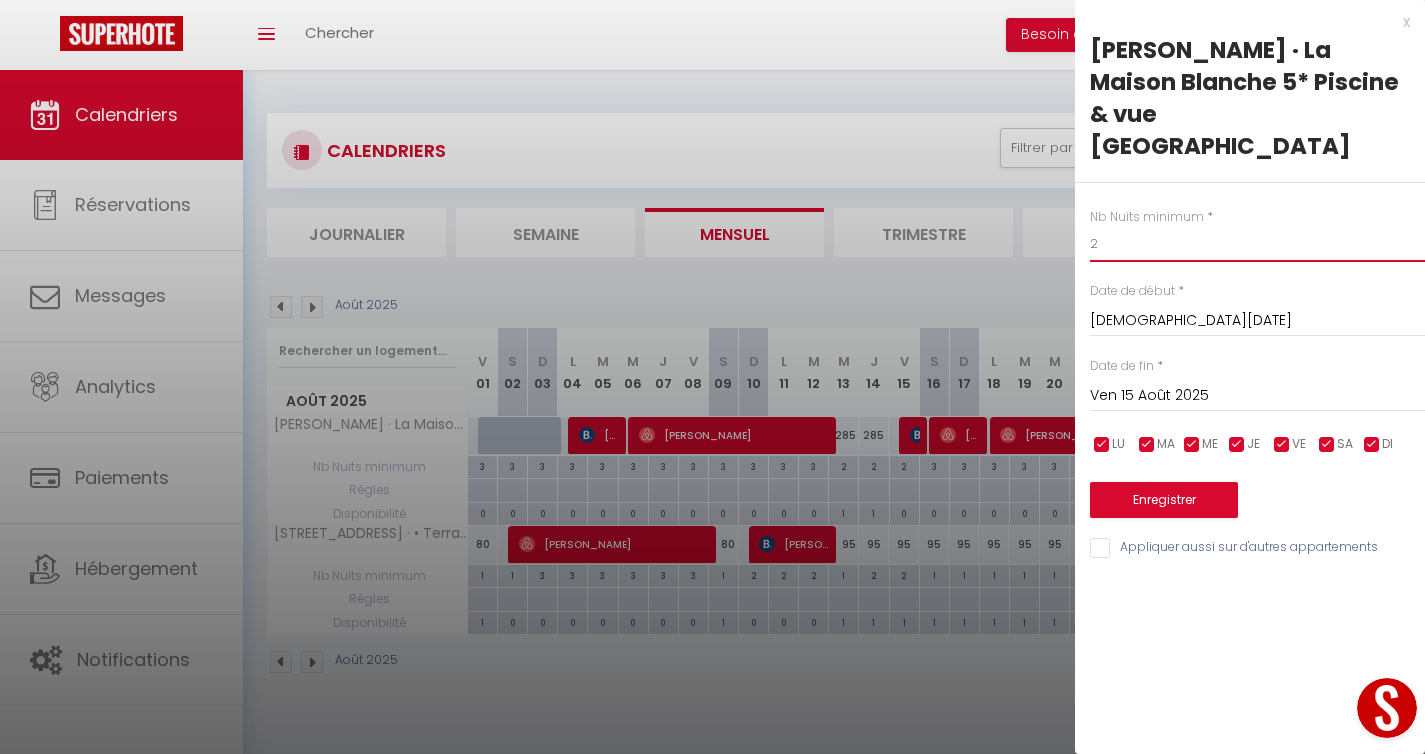 drag, startPoint x: 1127, startPoint y: 213, endPoint x: 1042, endPoint y: 206, distance: 85.28775 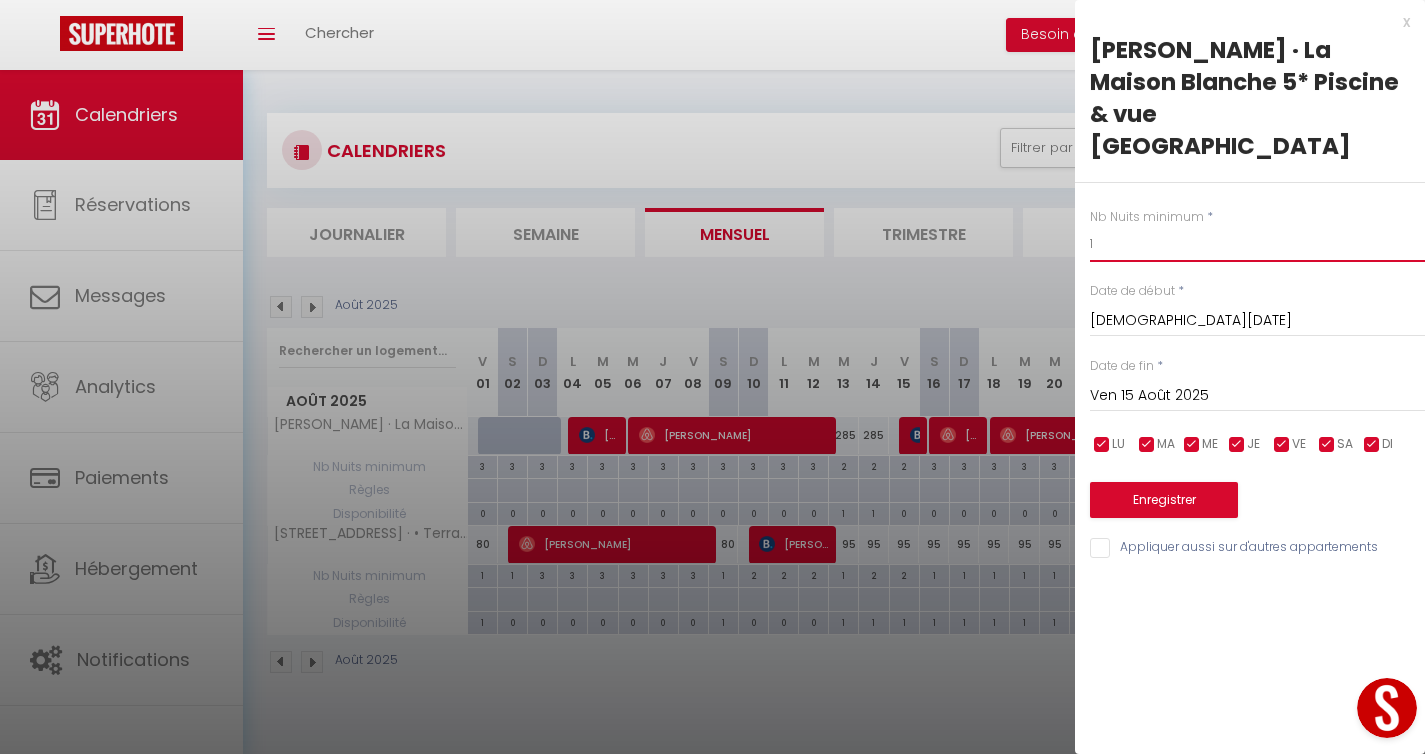 type on "1" 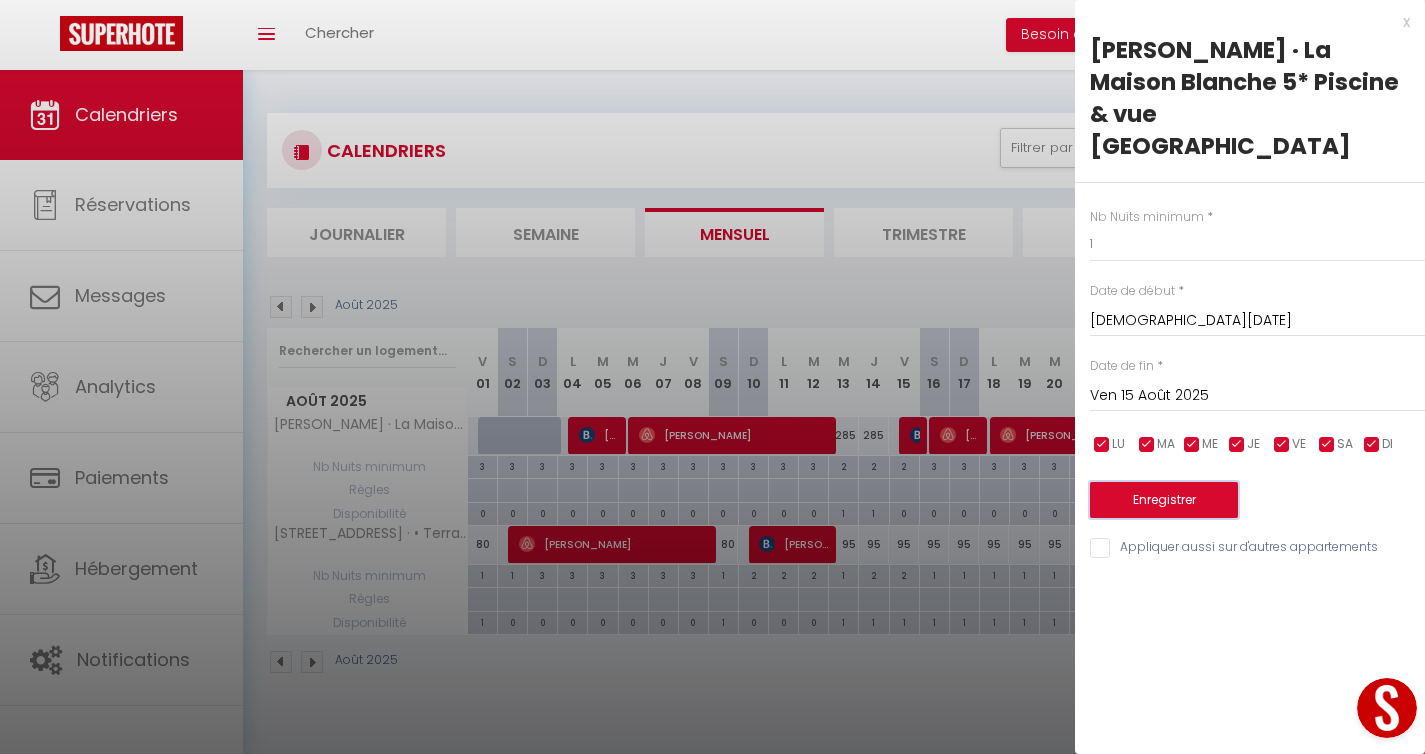 click on "Enregistrer" at bounding box center [1164, 500] 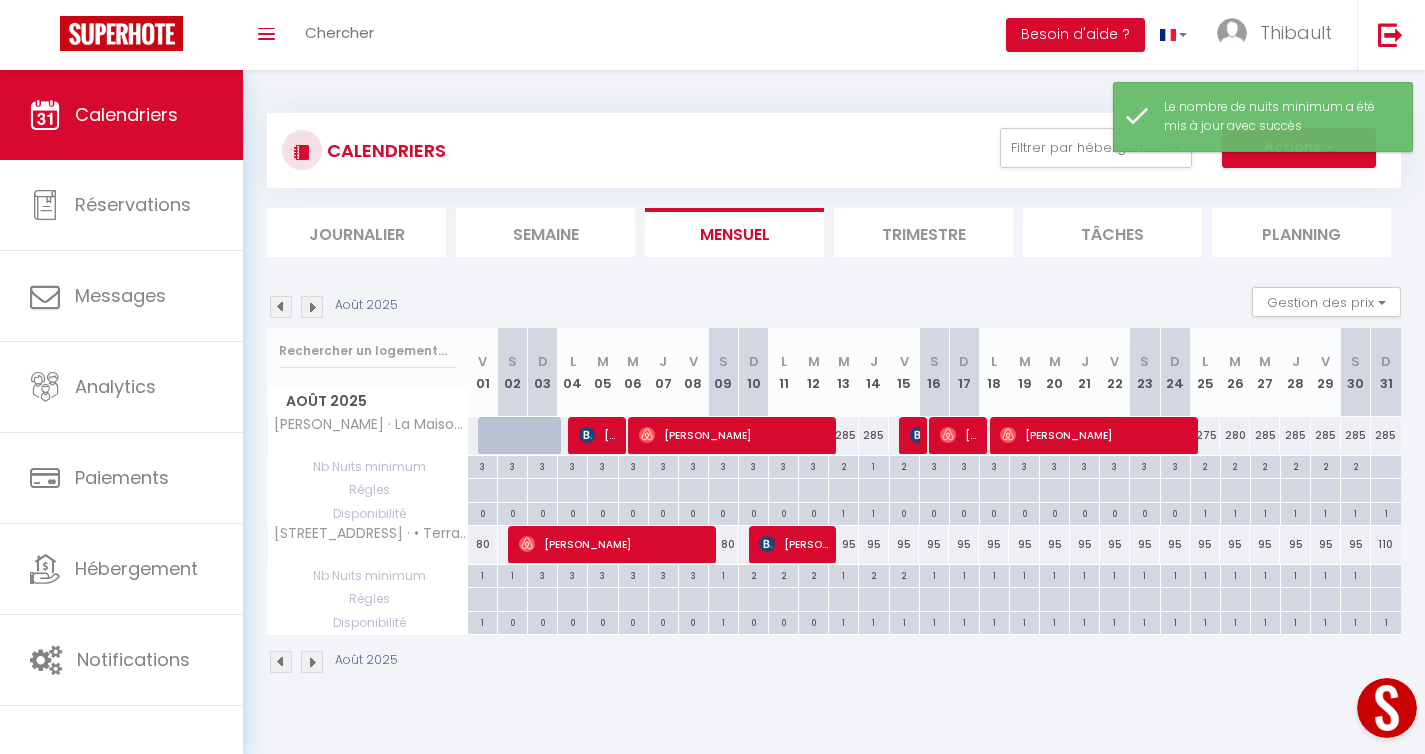 click on "2" at bounding box center [843, 465] 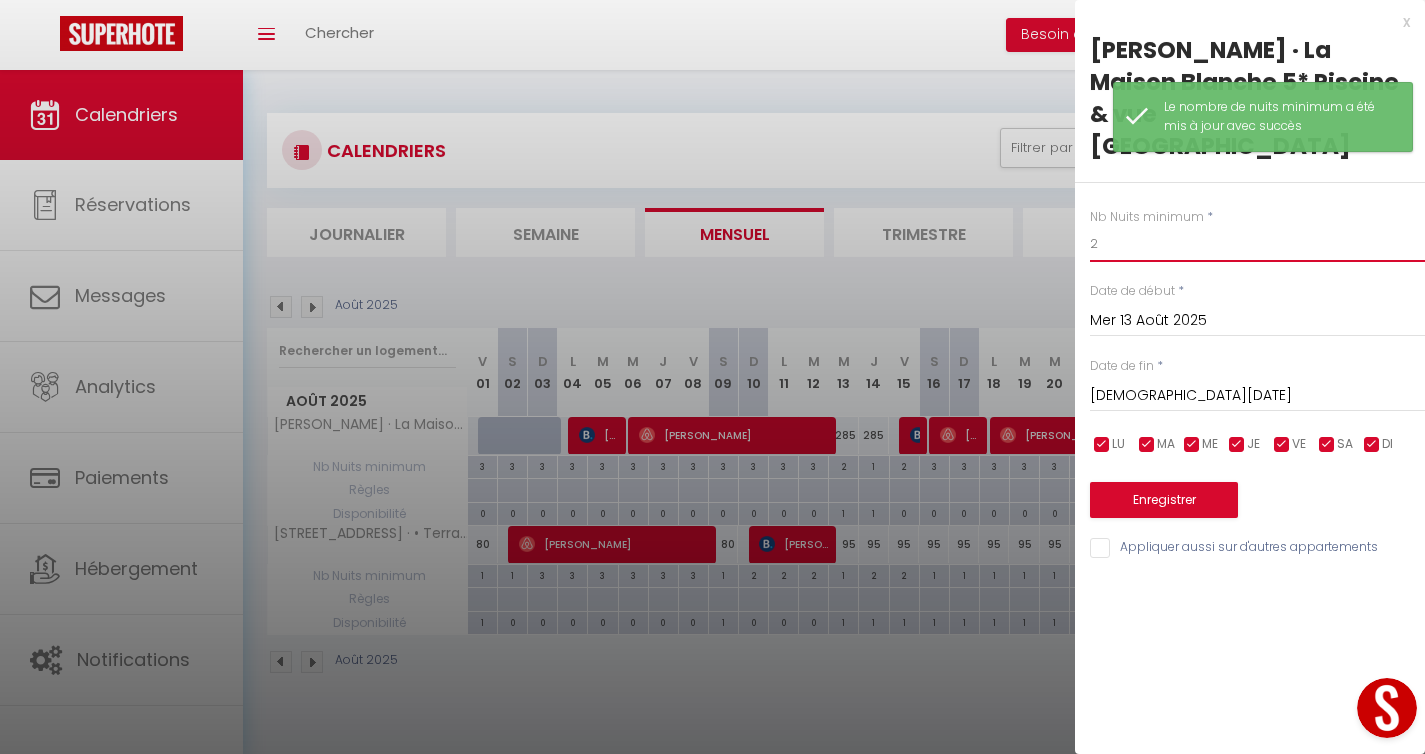 drag, startPoint x: 1154, startPoint y: 206, endPoint x: 1026, endPoint y: 206, distance: 128 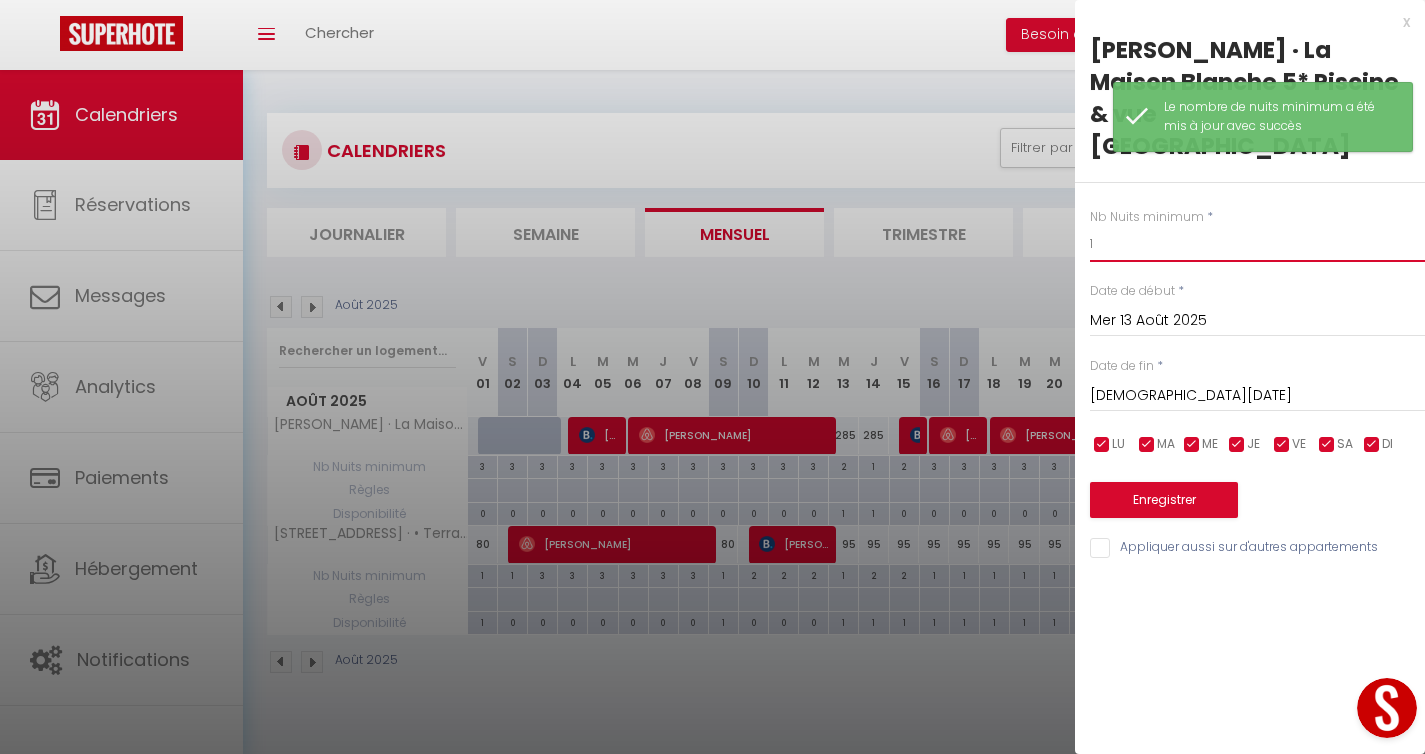 type on "1" 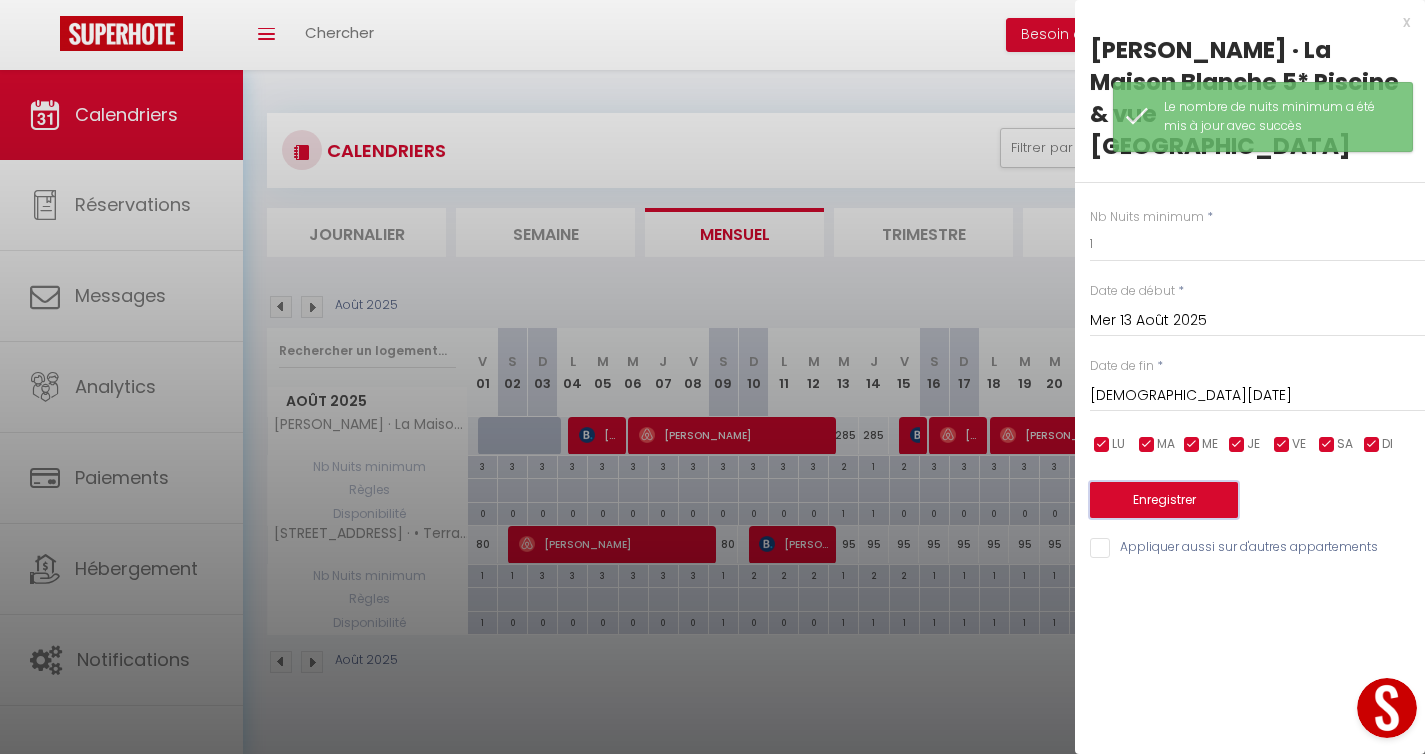 click on "Enregistrer" at bounding box center [1164, 500] 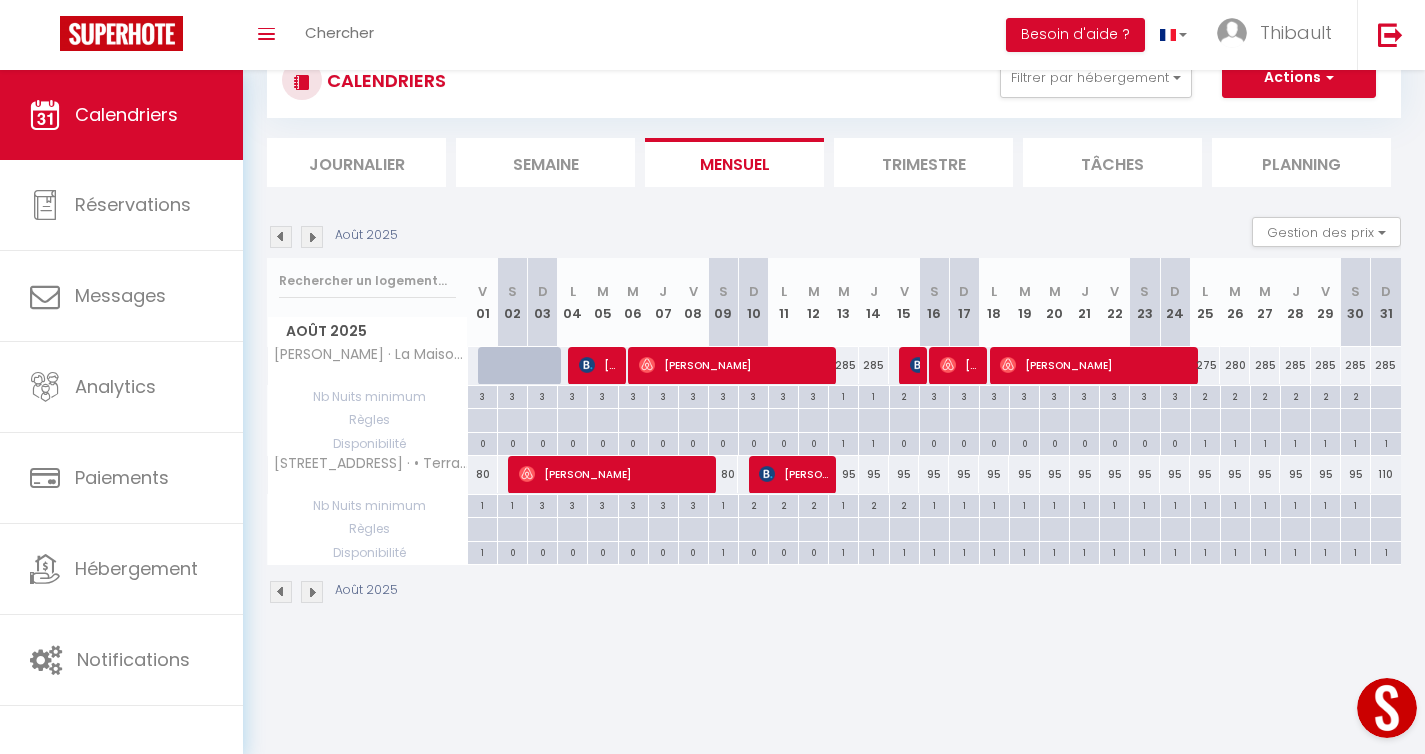 scroll, scrollTop: 0, scrollLeft: 0, axis: both 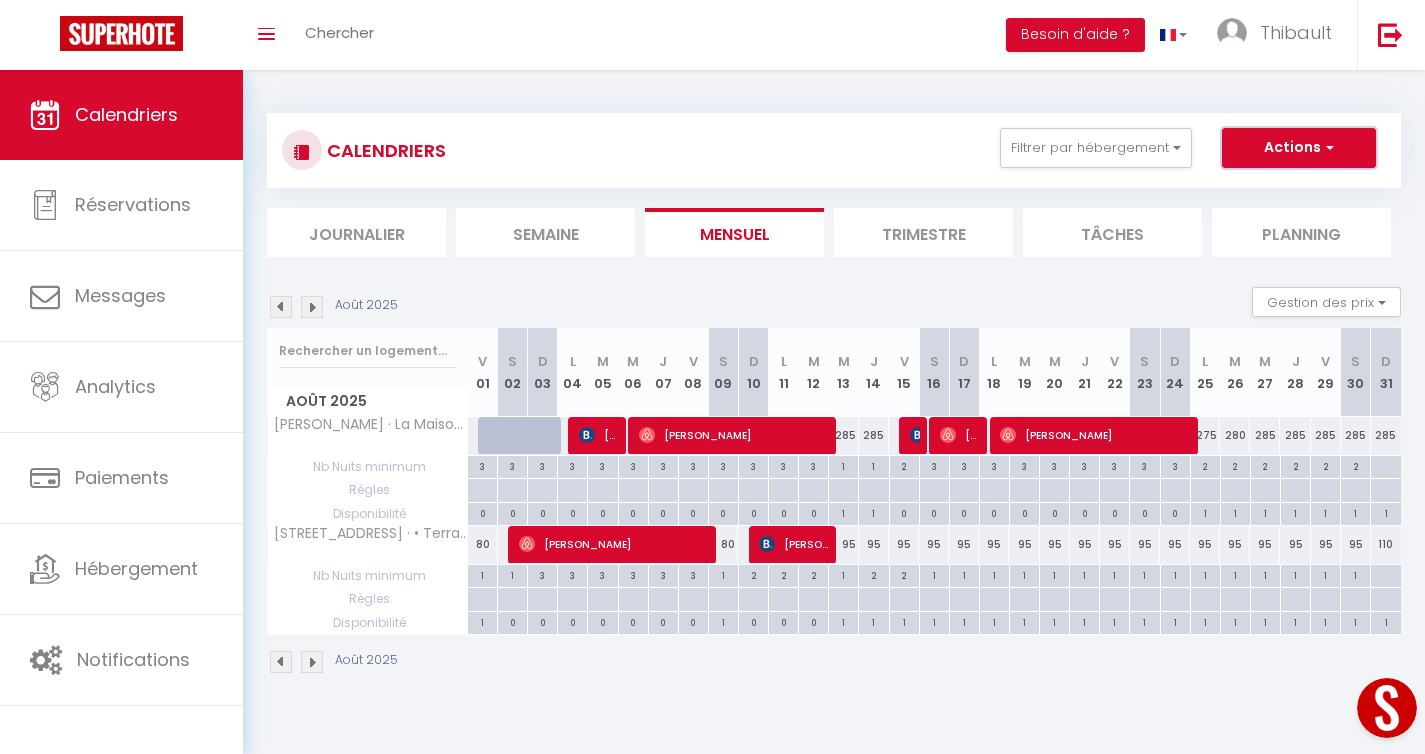 click on "Actions" at bounding box center [1299, 148] 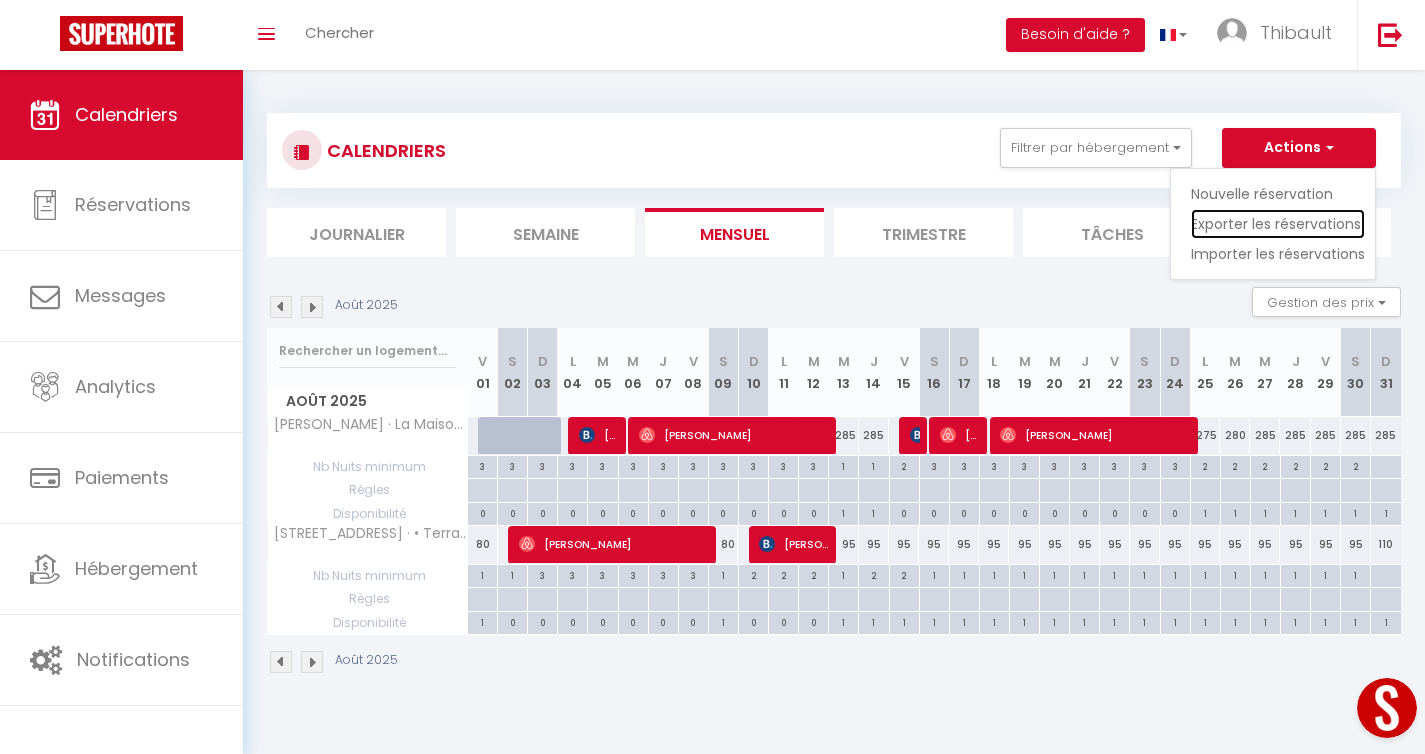 click on "Exporter les réservations" at bounding box center [1278, 224] 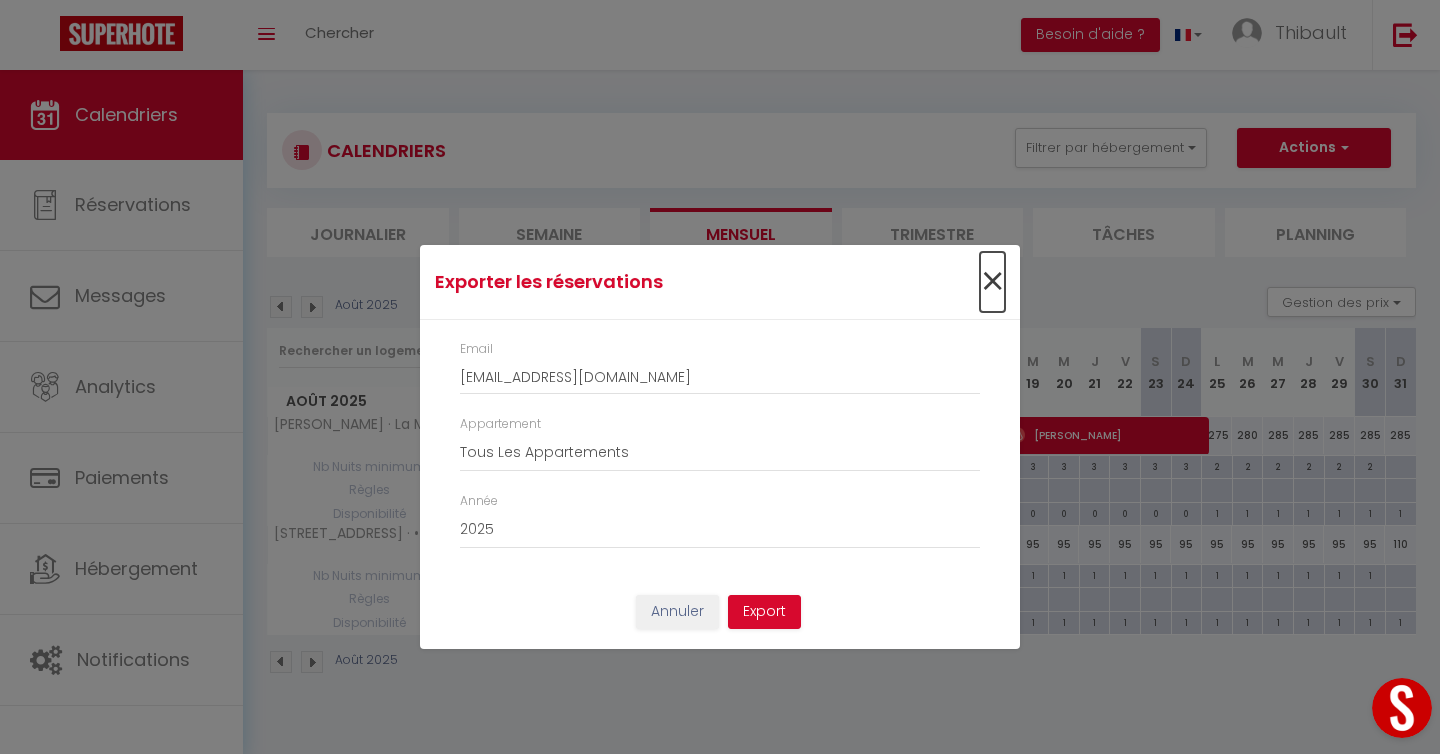 click on "×" at bounding box center (992, 282) 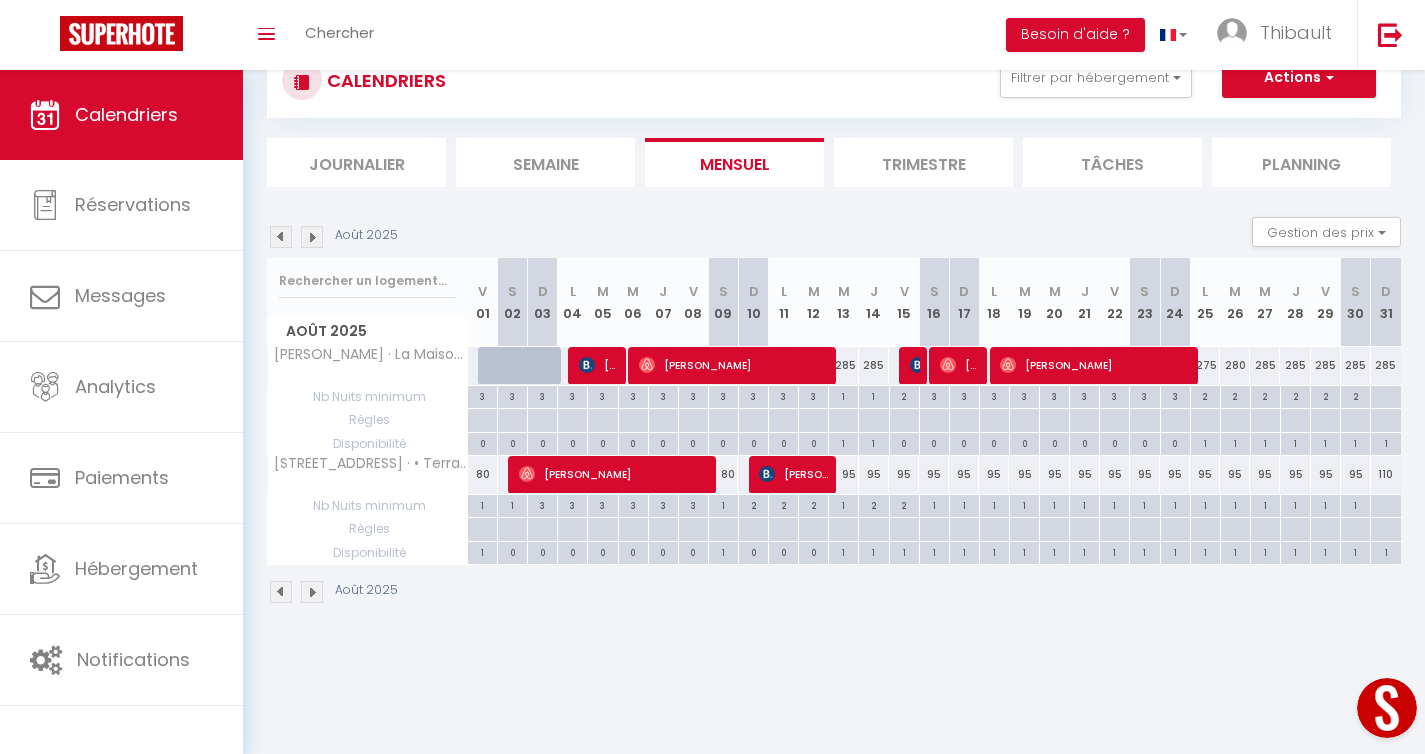 scroll, scrollTop: 0, scrollLeft: 0, axis: both 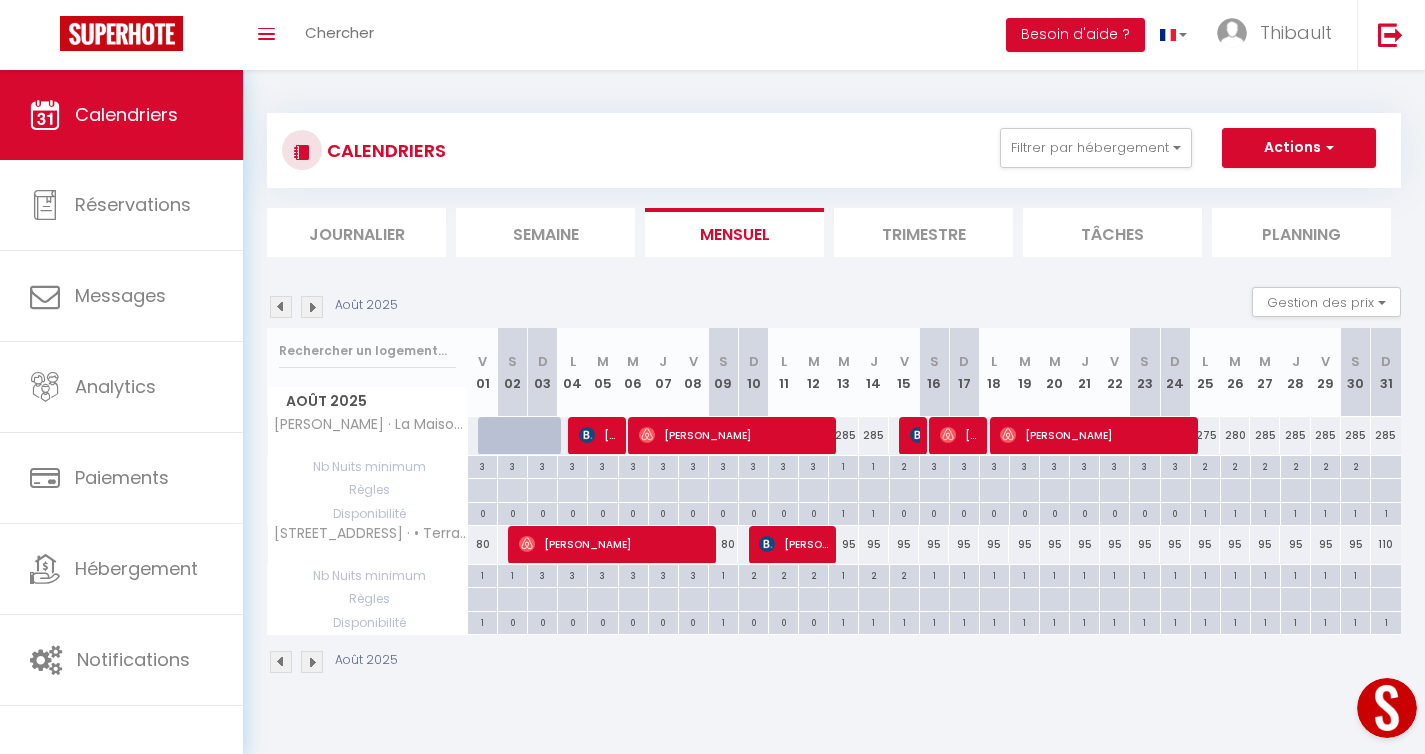 click at bounding box center [281, 307] 